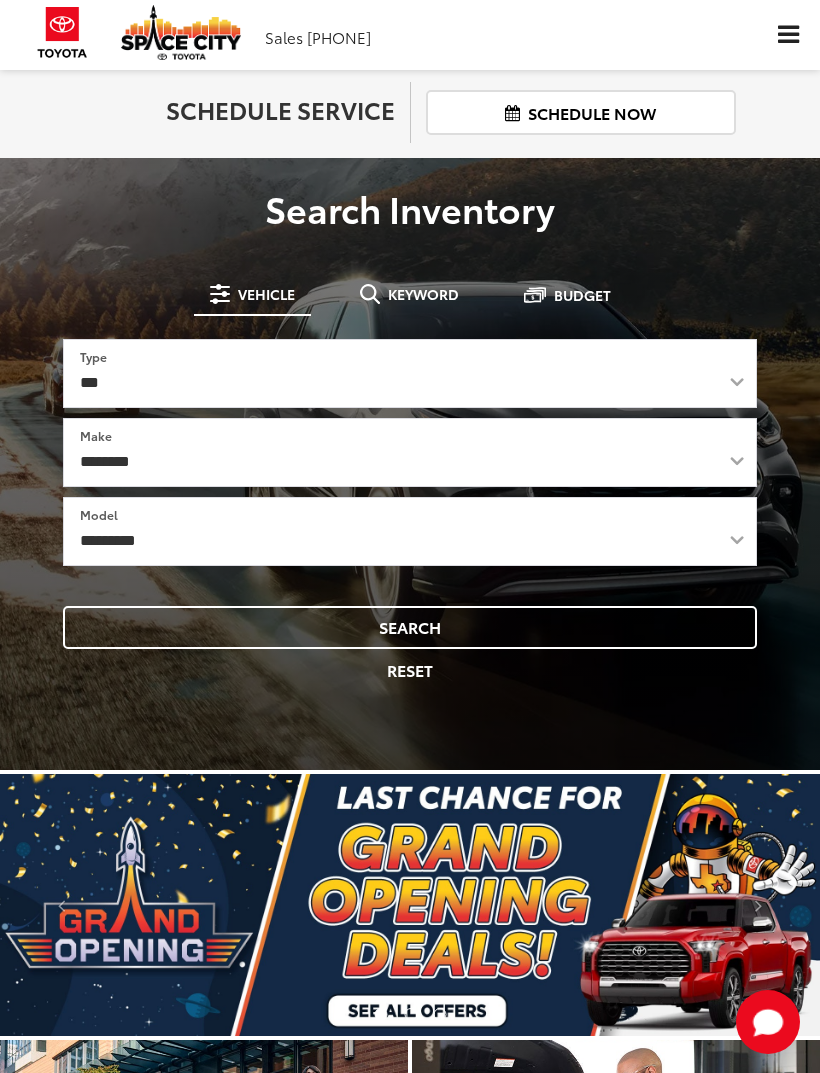 scroll, scrollTop: 0, scrollLeft: 0, axis: both 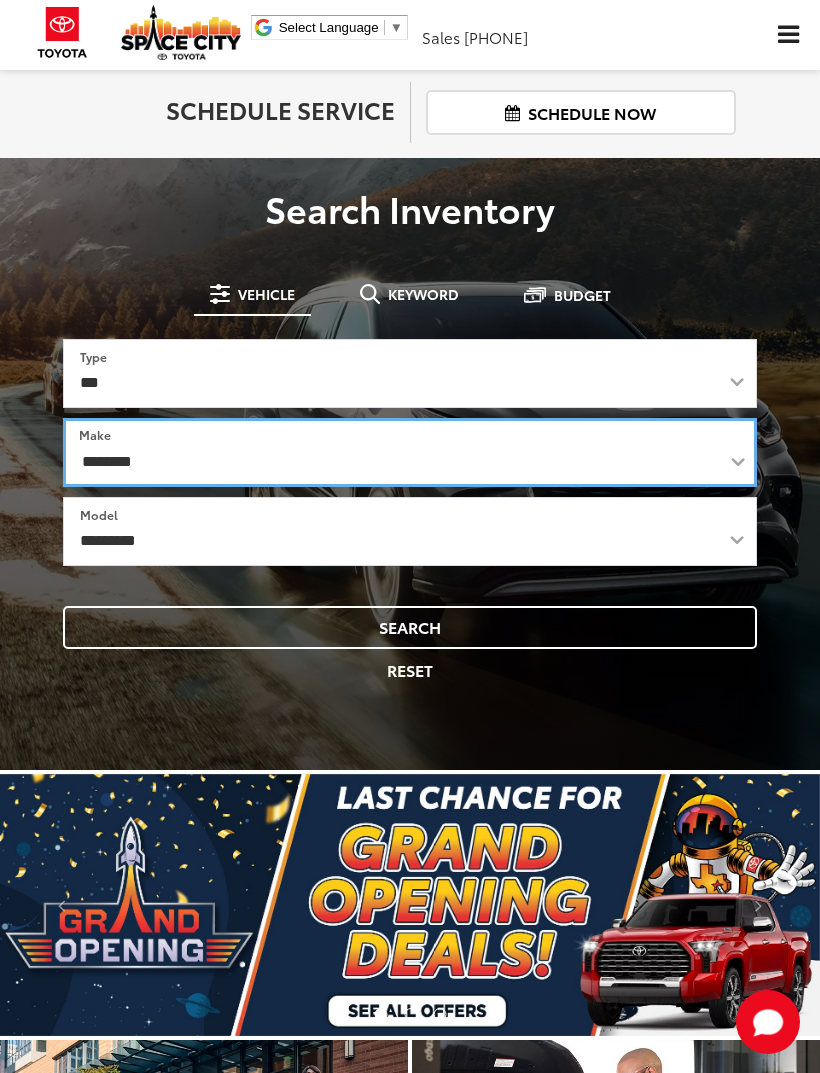 click on "**********" at bounding box center (410, 452) 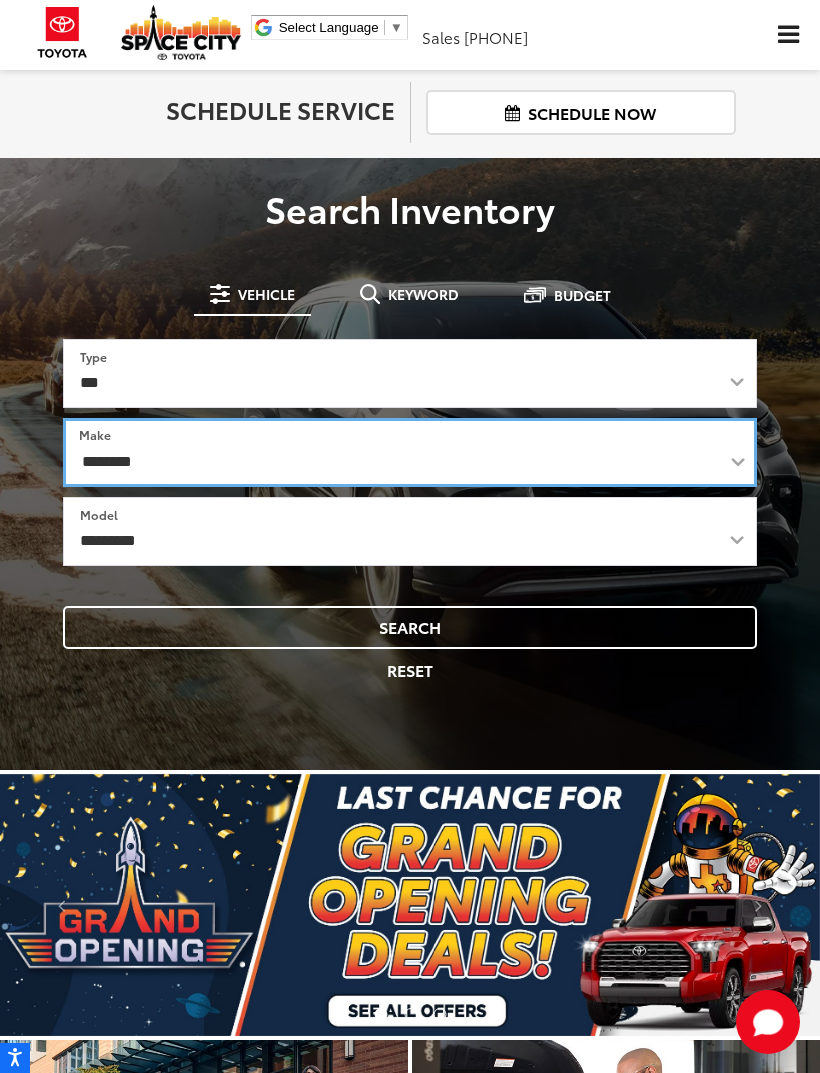 select on "******" 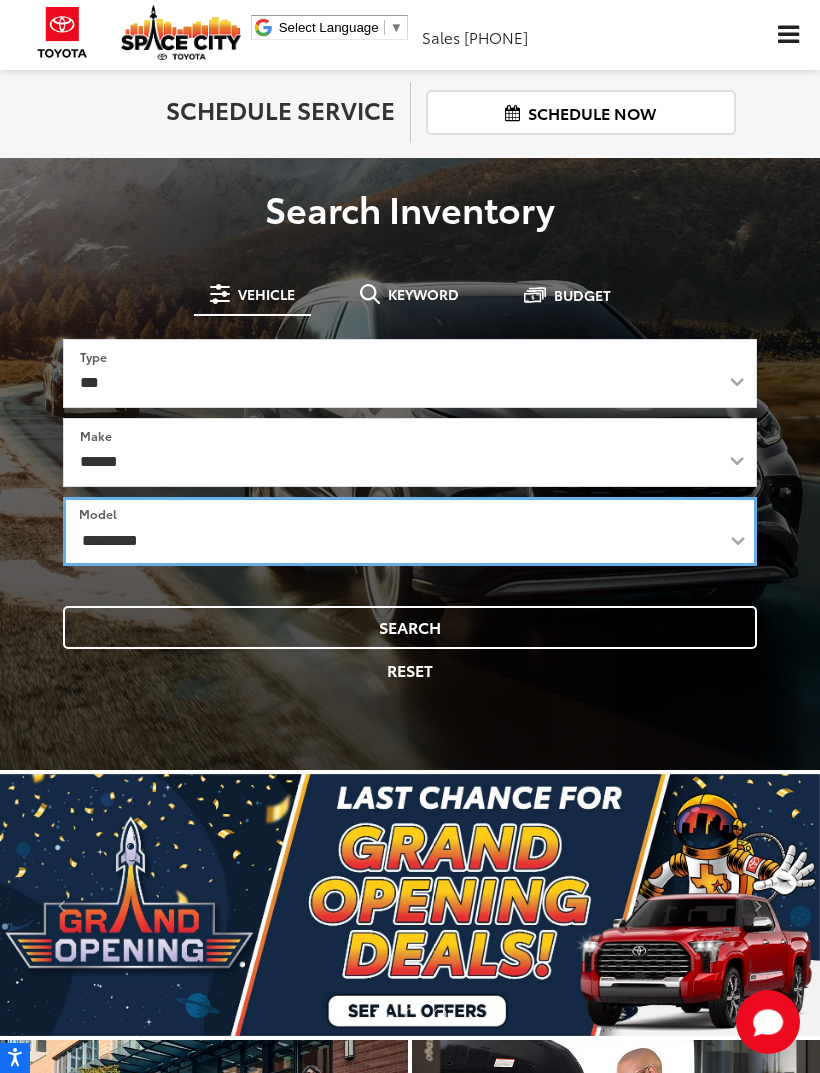 click on "**********" at bounding box center [410, 531] 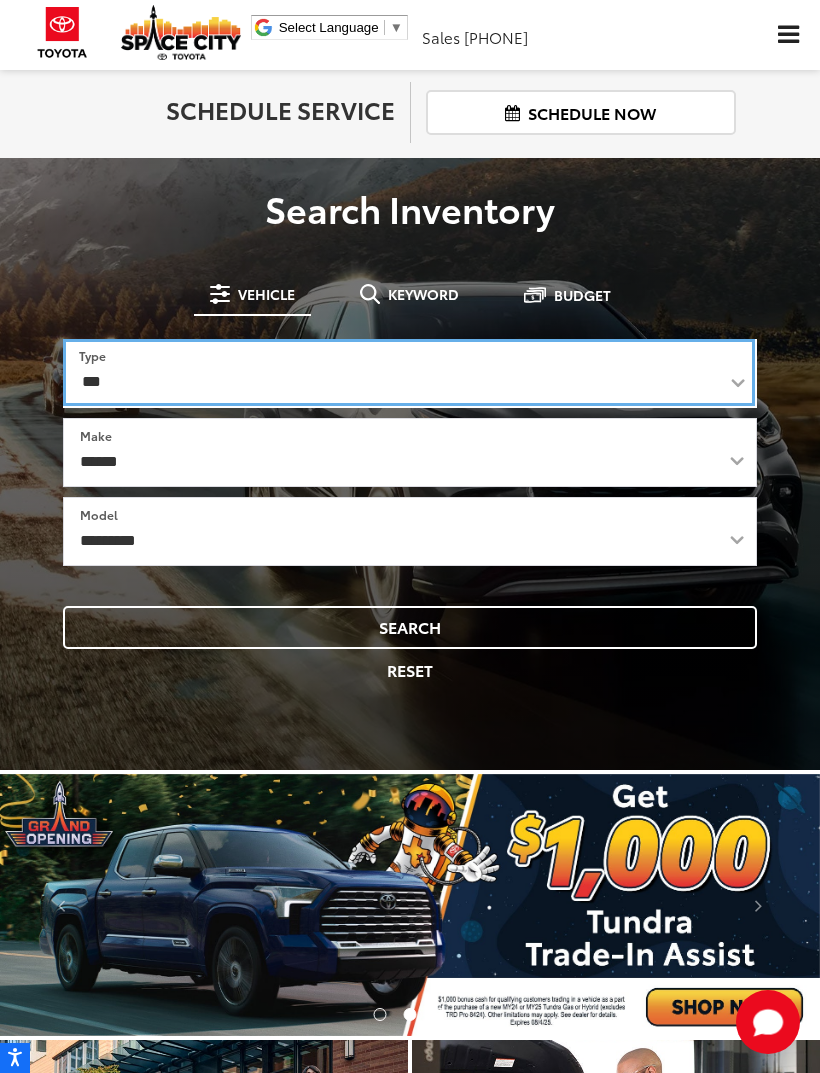 click on "***
***
****
*********" at bounding box center [409, 372] 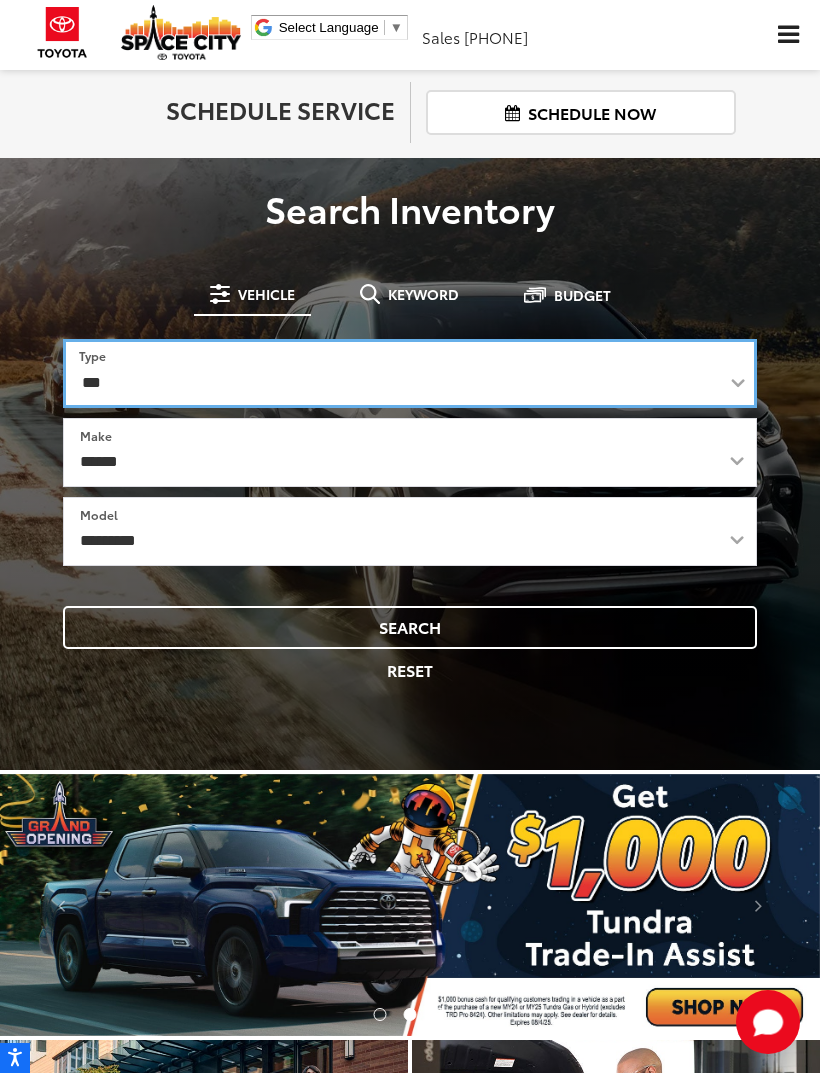 click on "***
***
****
*********" at bounding box center (410, 373) 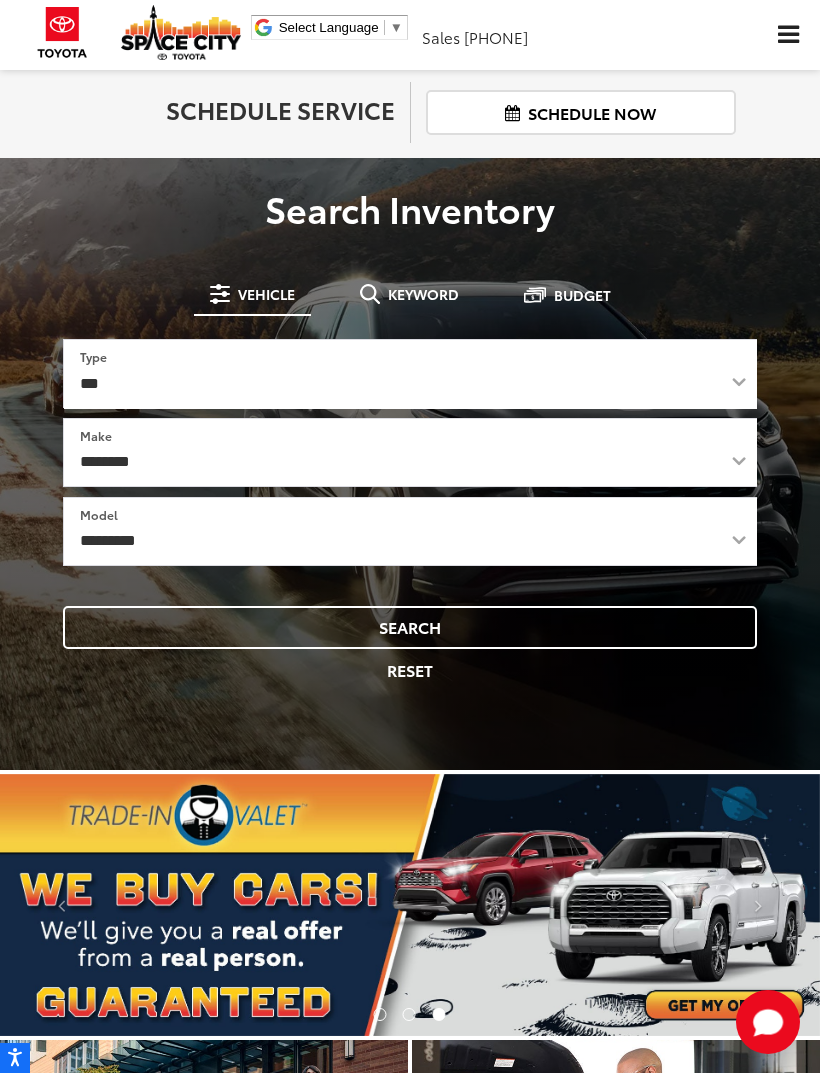 click on "Search" at bounding box center (410, 627) 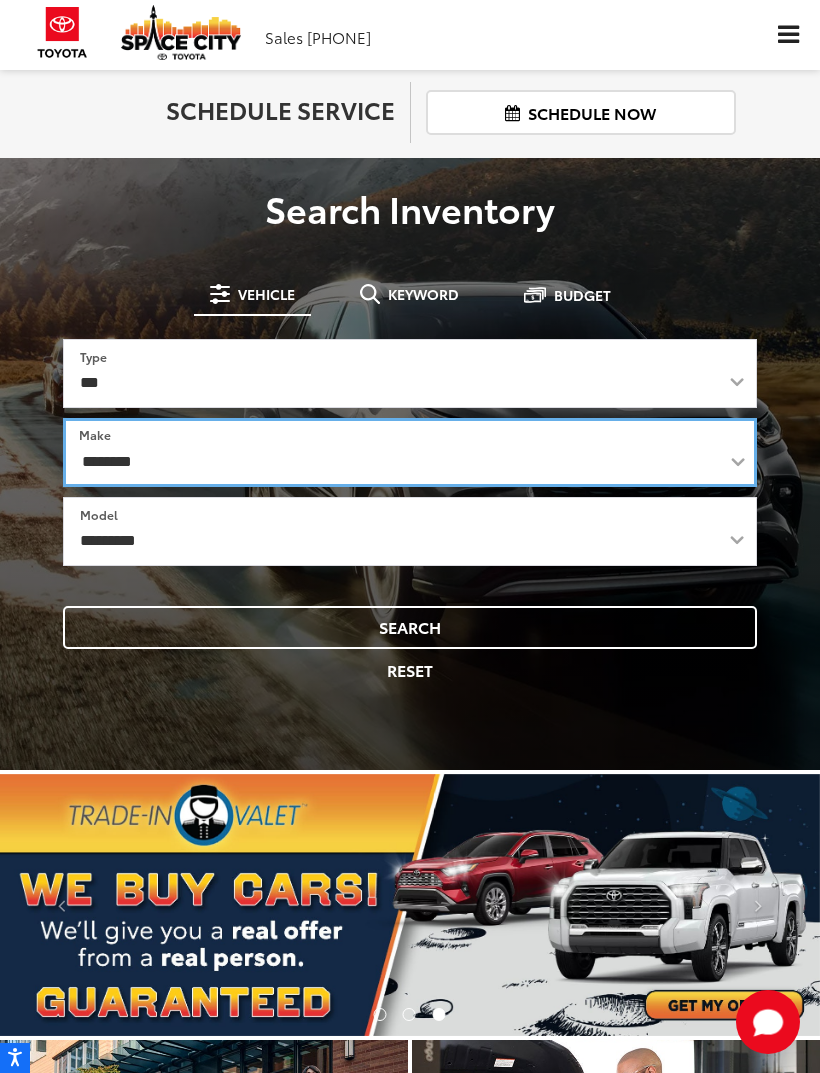 click on "**********" at bounding box center [410, 452] 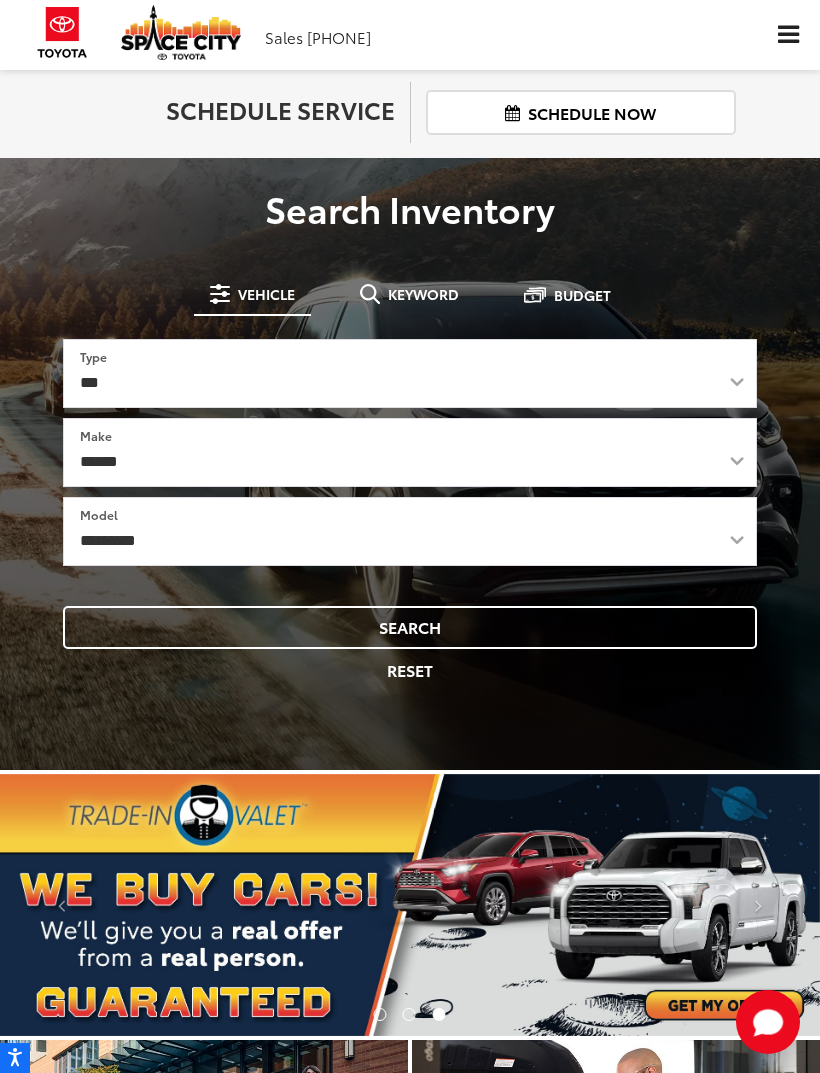 click on "Search" at bounding box center (410, 627) 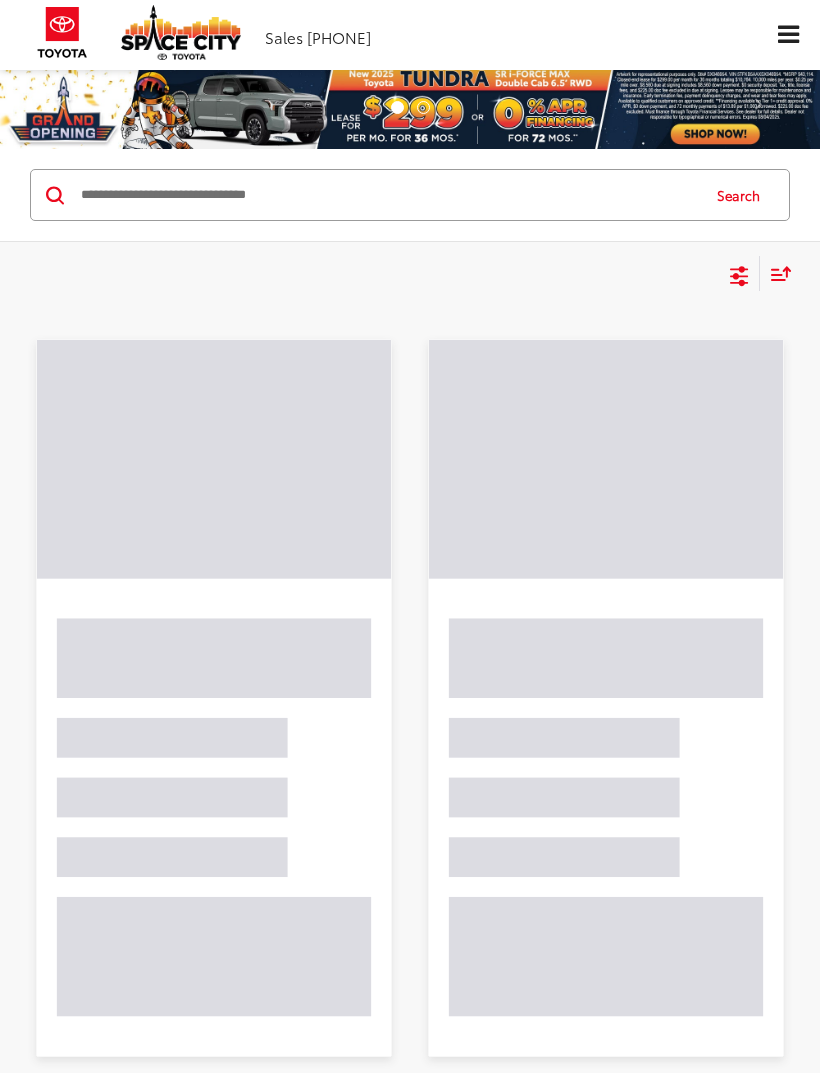 scroll, scrollTop: 0, scrollLeft: 0, axis: both 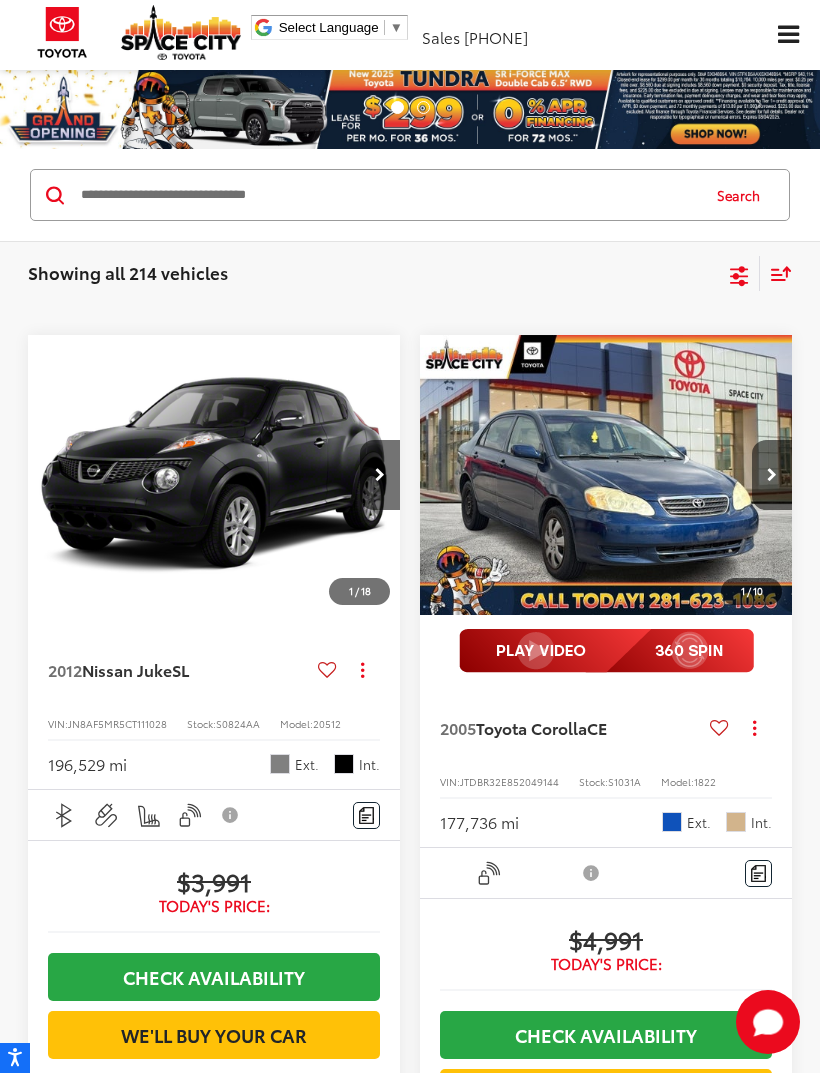 click on "Sort" at bounding box center (776, 273) 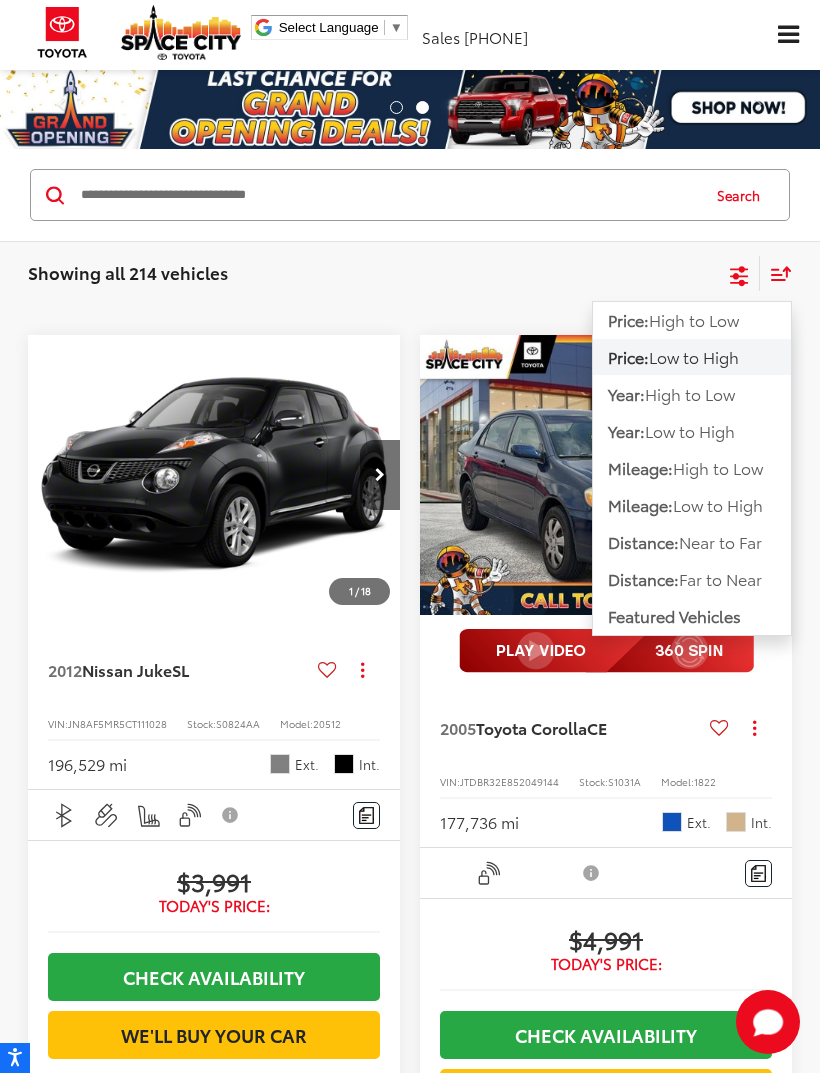 click on "Search" at bounding box center (410, 195) 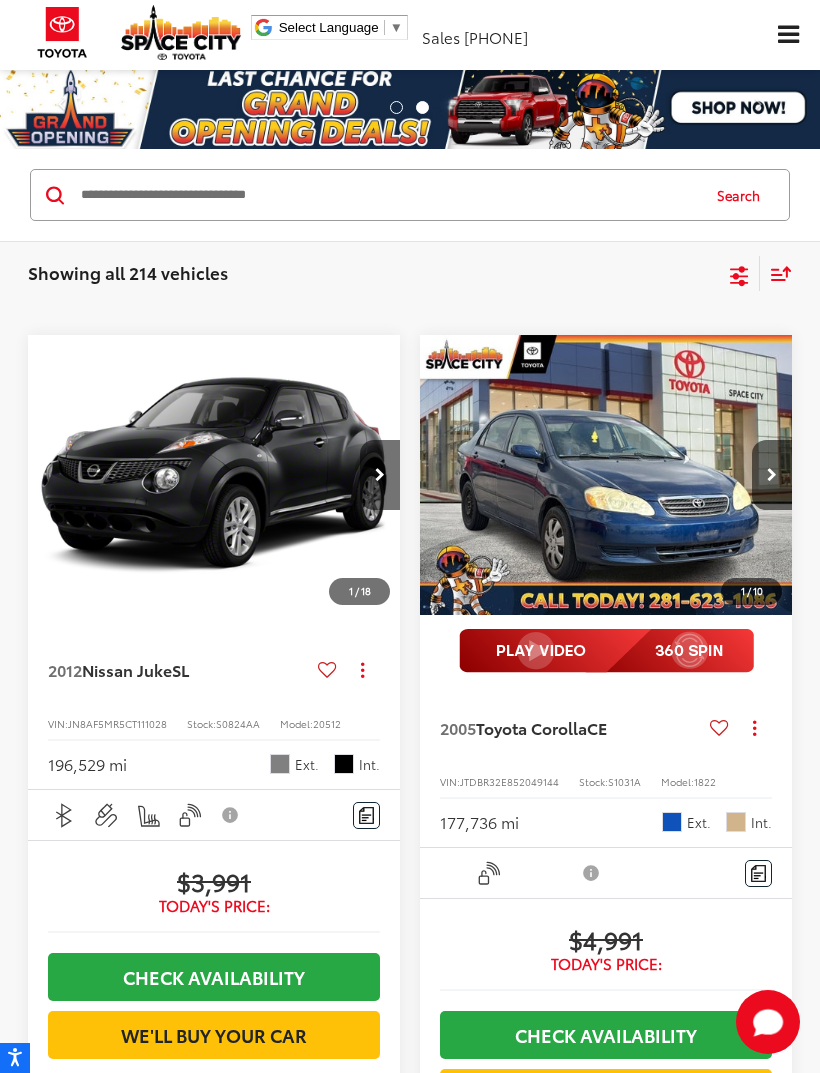 click on "Showing all 214 vehicles Clear All + 0" at bounding box center [377, 273] 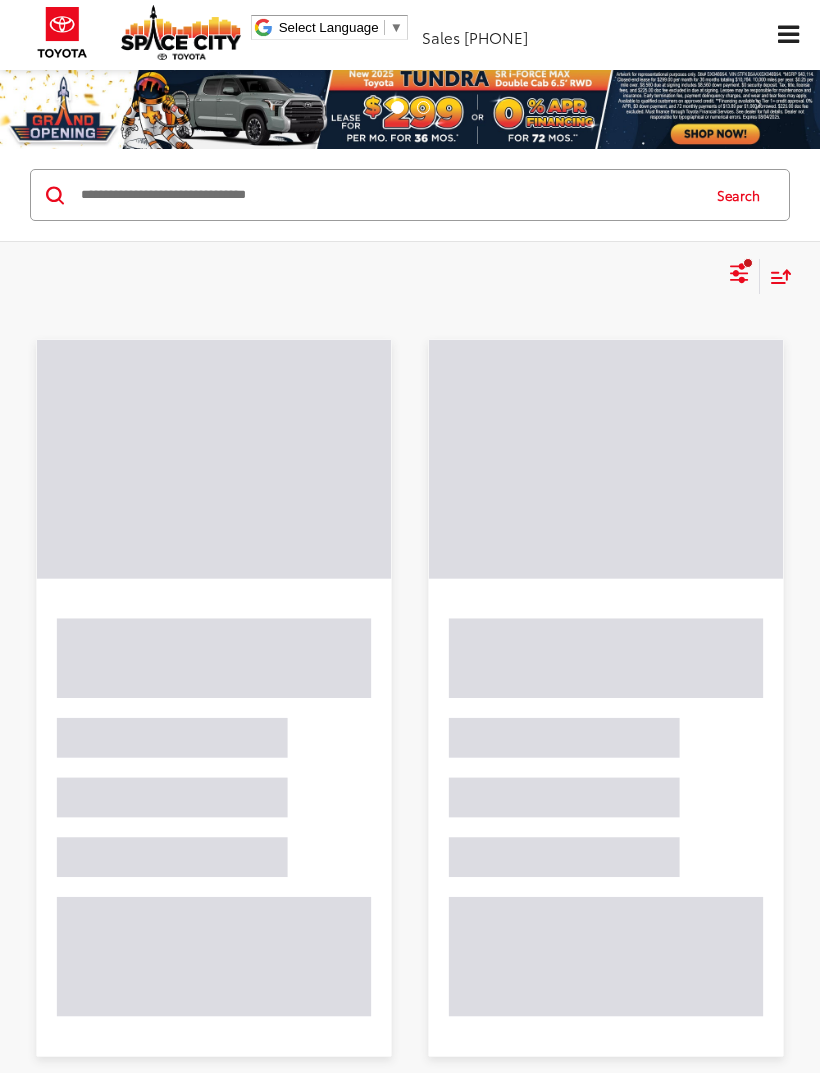 scroll, scrollTop: 0, scrollLeft: 0, axis: both 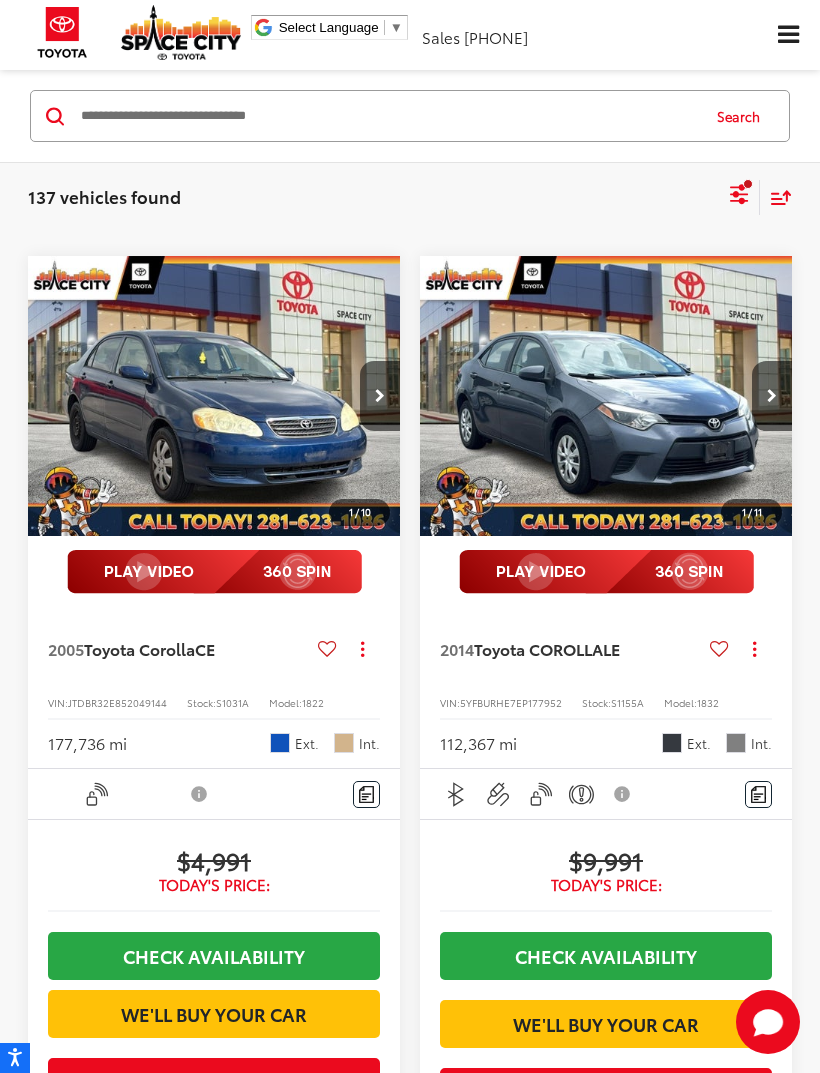 click on "Today's Price:" at bounding box center (606, 885) 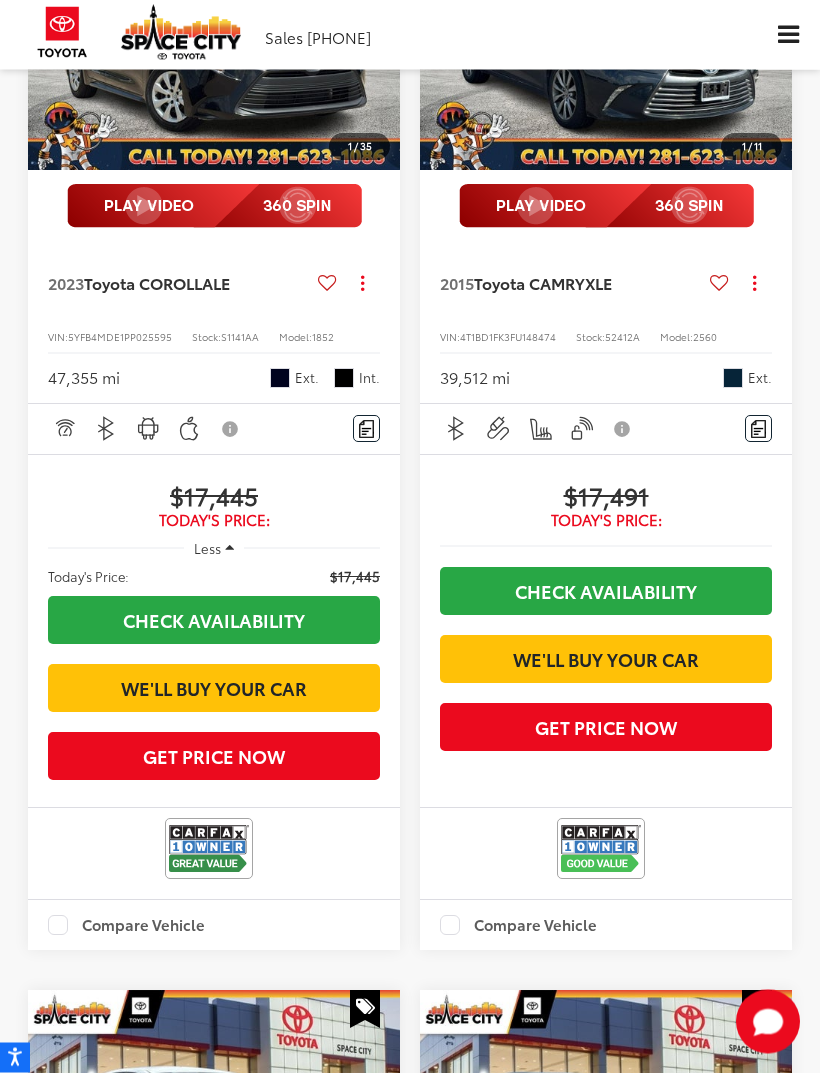 scroll, scrollTop: 4588, scrollLeft: 0, axis: vertical 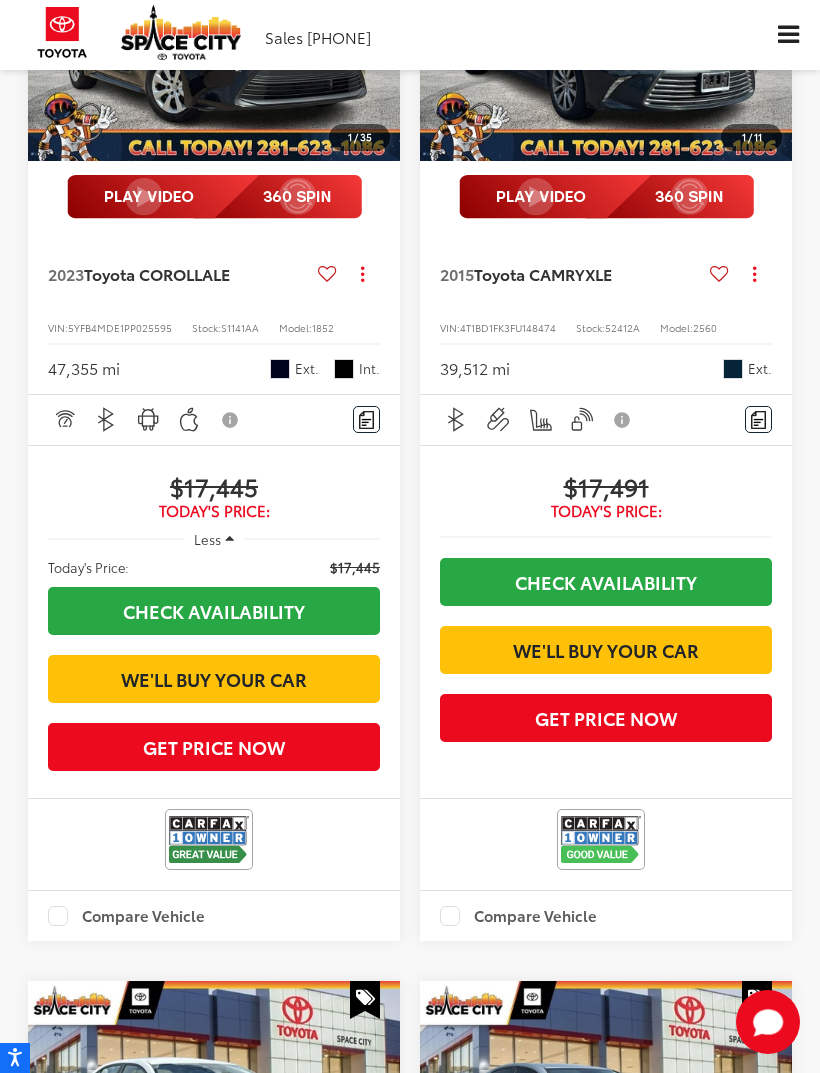 click at bounding box center (606, 22) 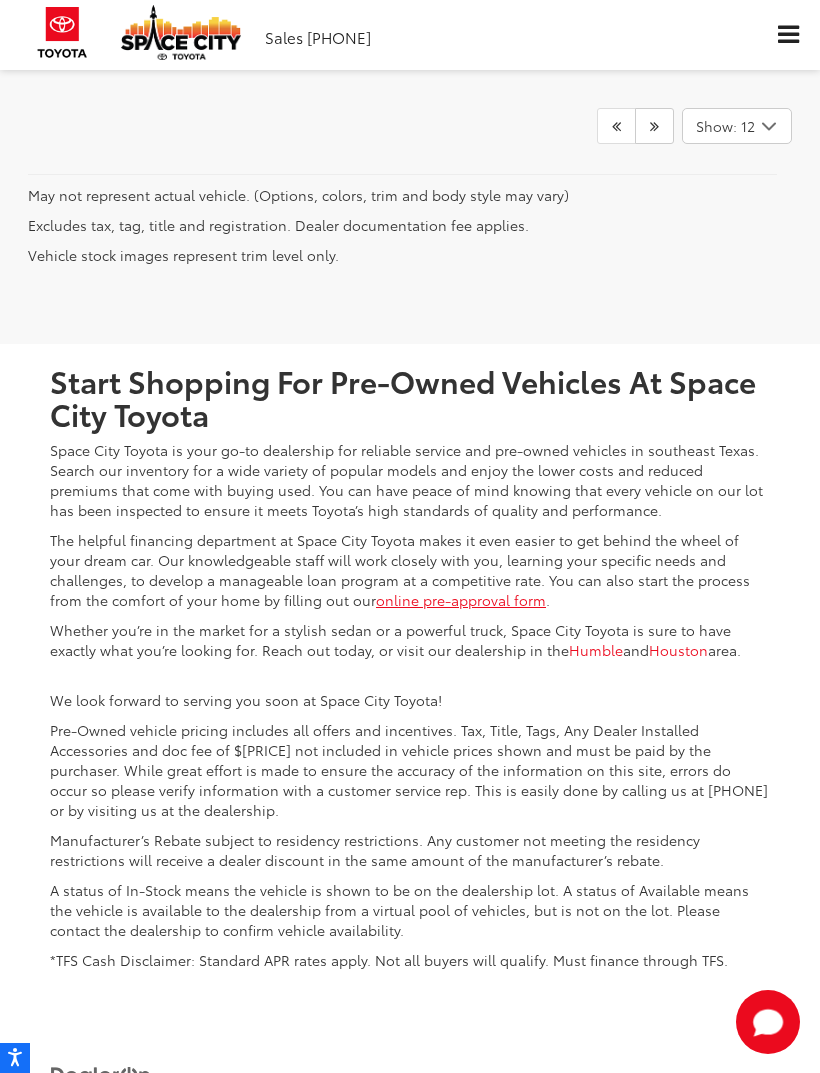 scroll, scrollTop: 6592, scrollLeft: 0, axis: vertical 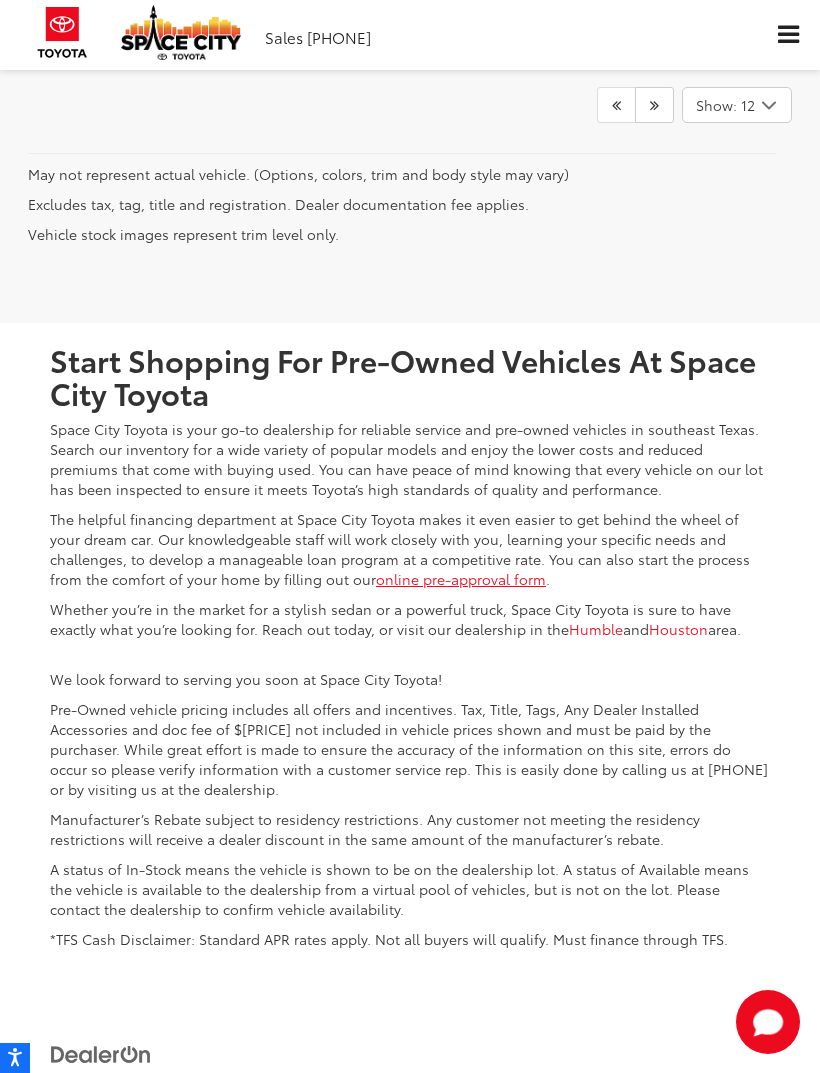 click at bounding box center (654, 105) 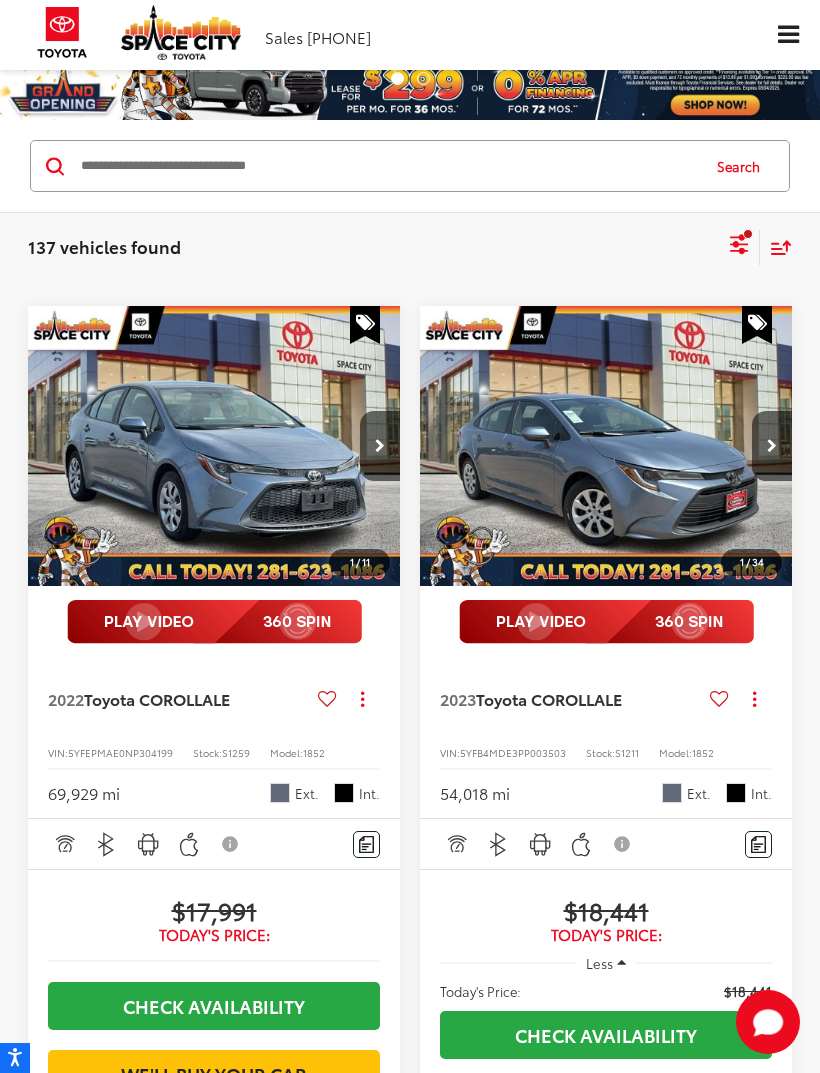 scroll, scrollTop: 0, scrollLeft: 0, axis: both 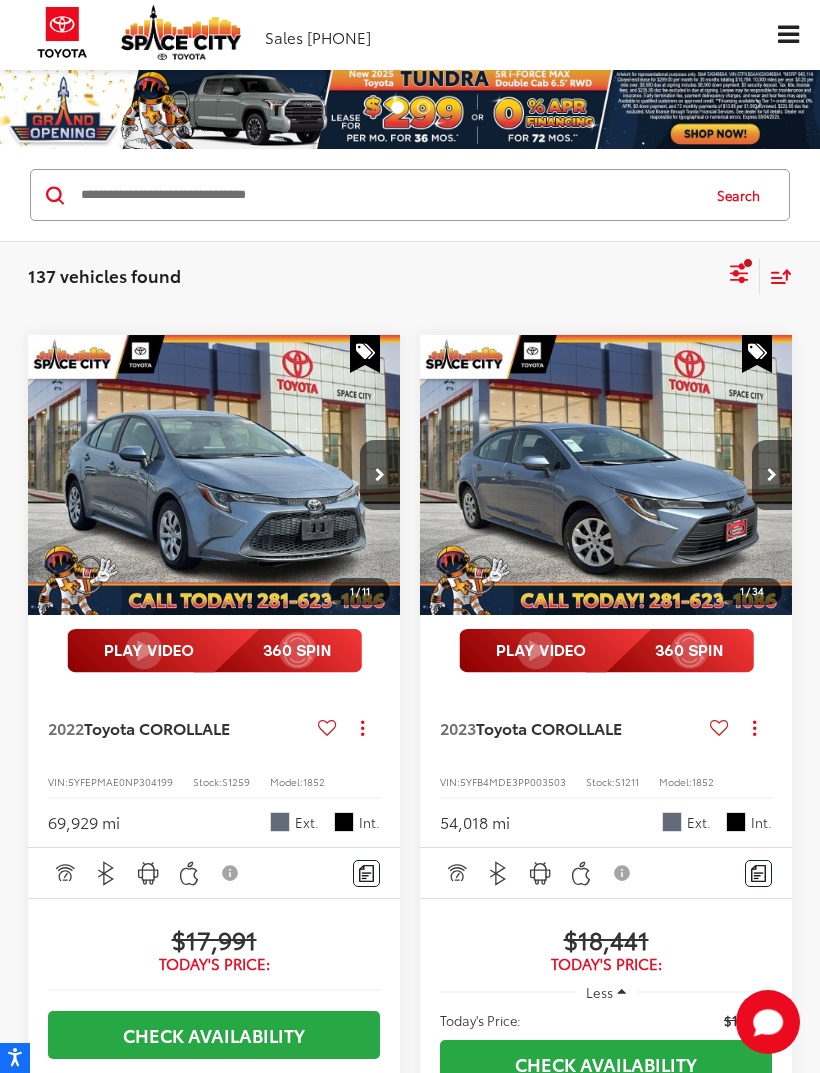click on "137 vehicles found Toyota Clear All + 0" at bounding box center [377, 276] 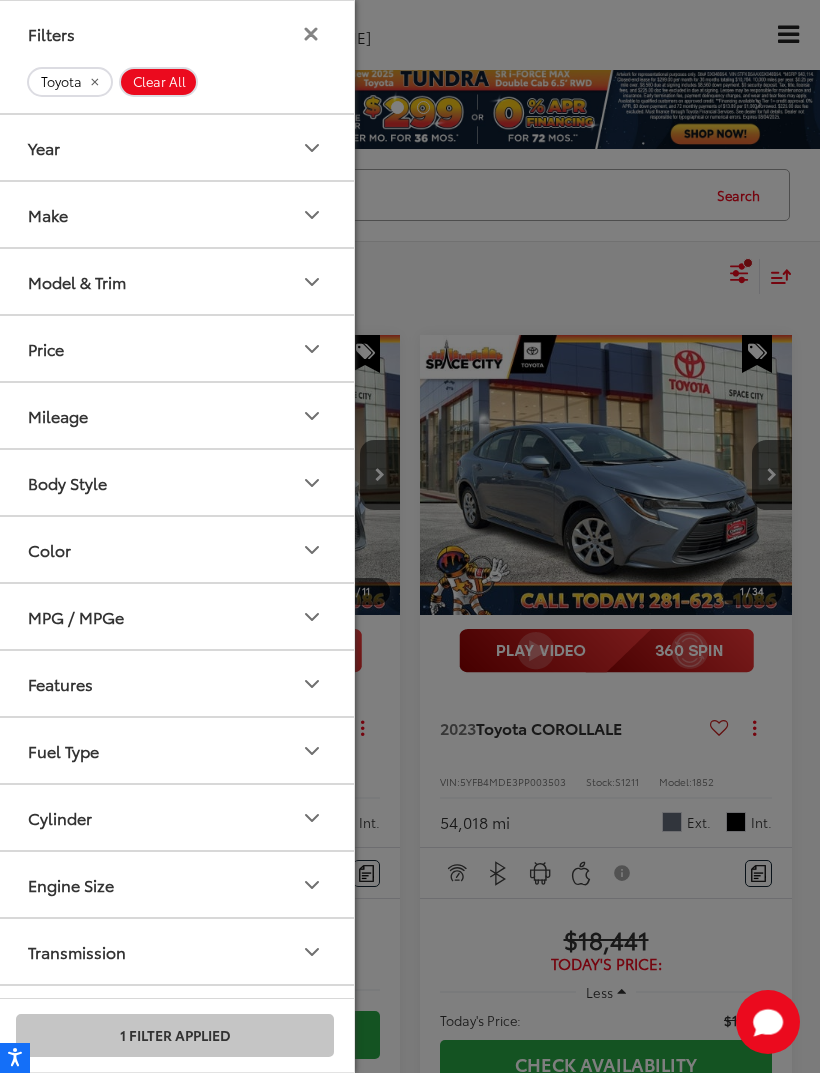 click on "Price" at bounding box center [176, 348] 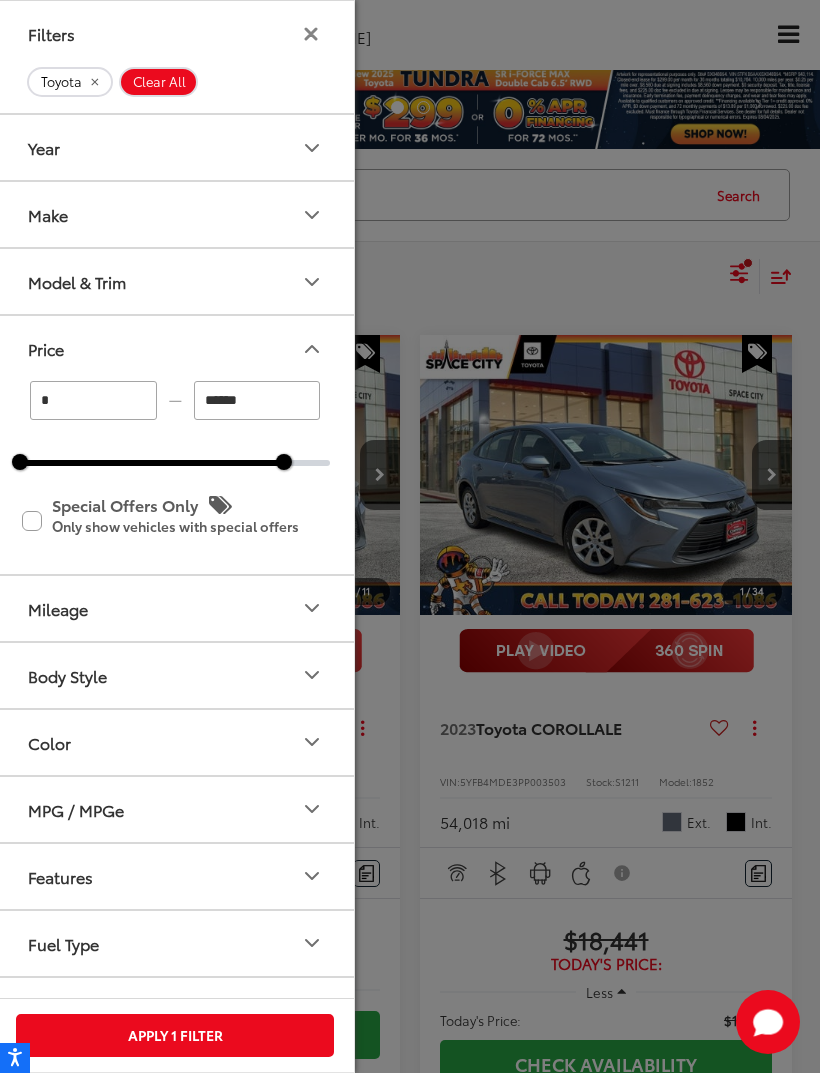 click on "* — ****** 0 64700" at bounding box center [175, 423] 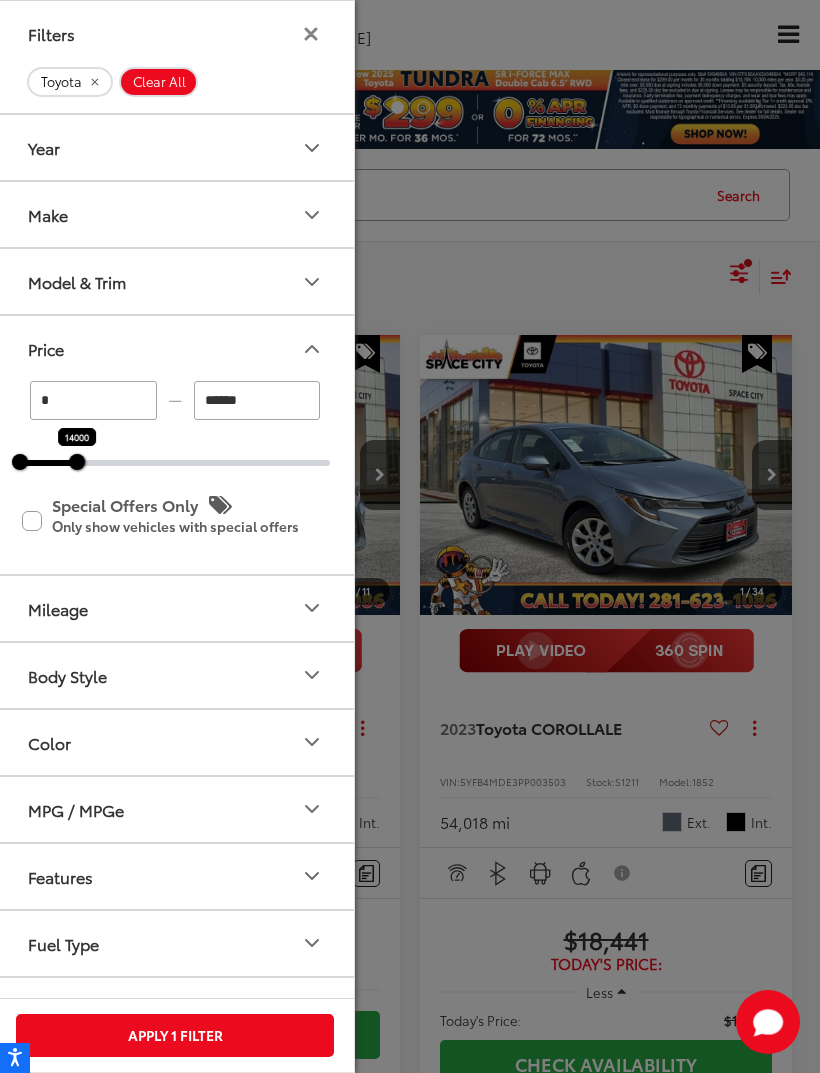 type on "******" 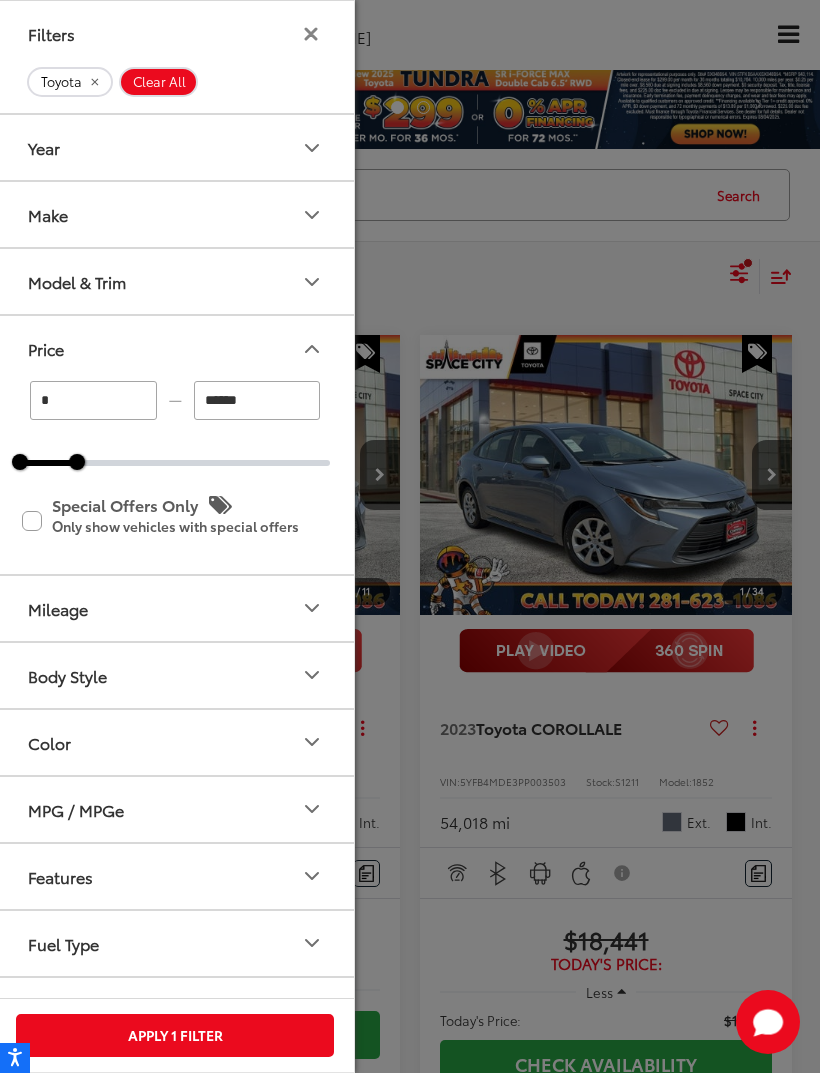 click on "Apply 1 Filter" at bounding box center [175, 1035] 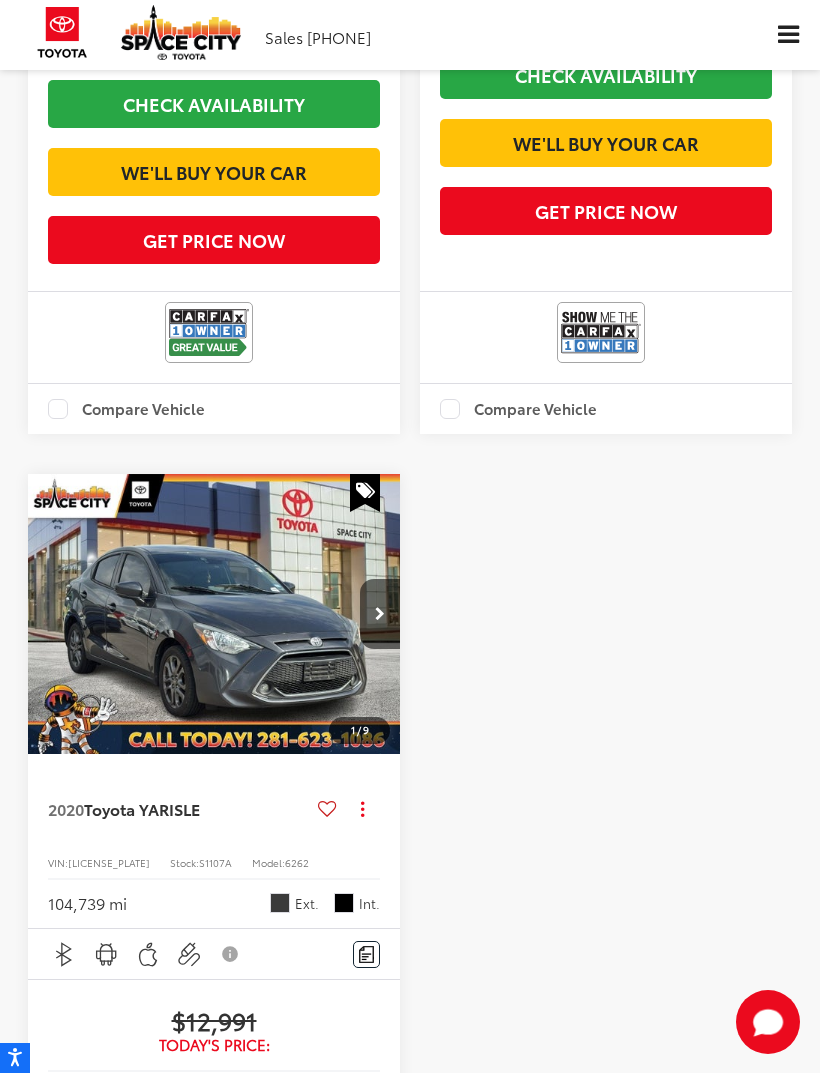 scroll, scrollTop: 2065, scrollLeft: 0, axis: vertical 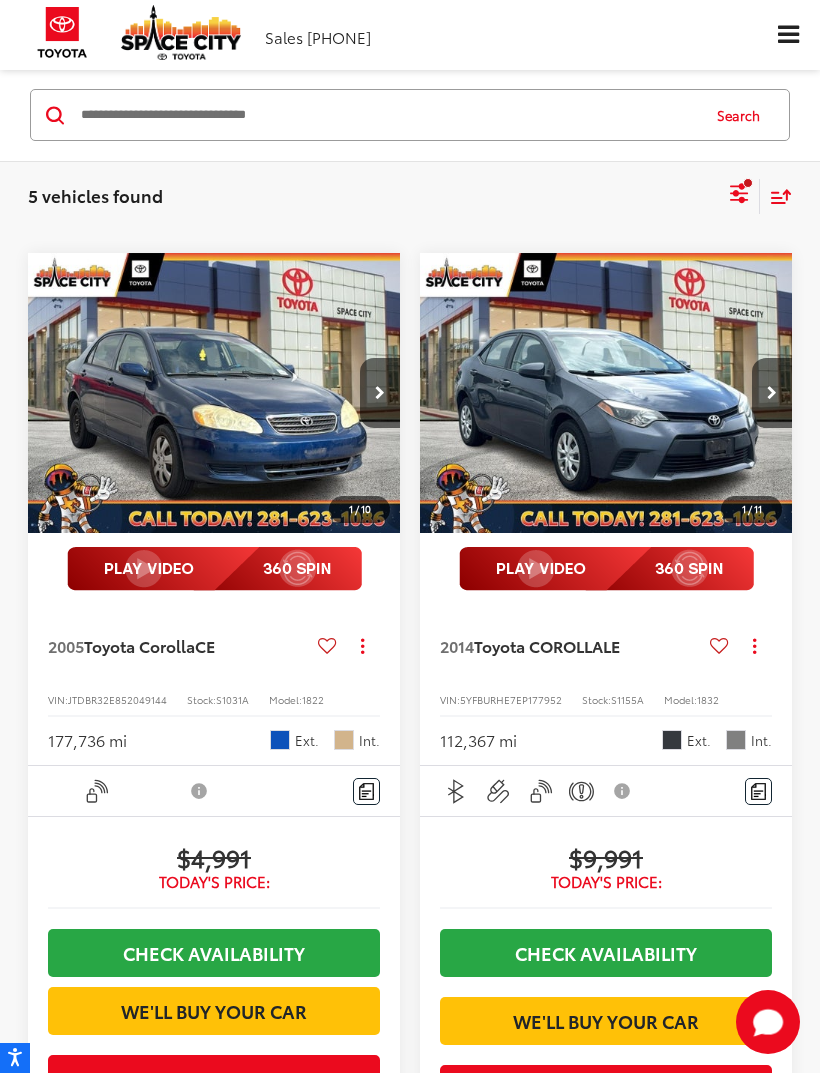 click at bounding box center [739, 196] 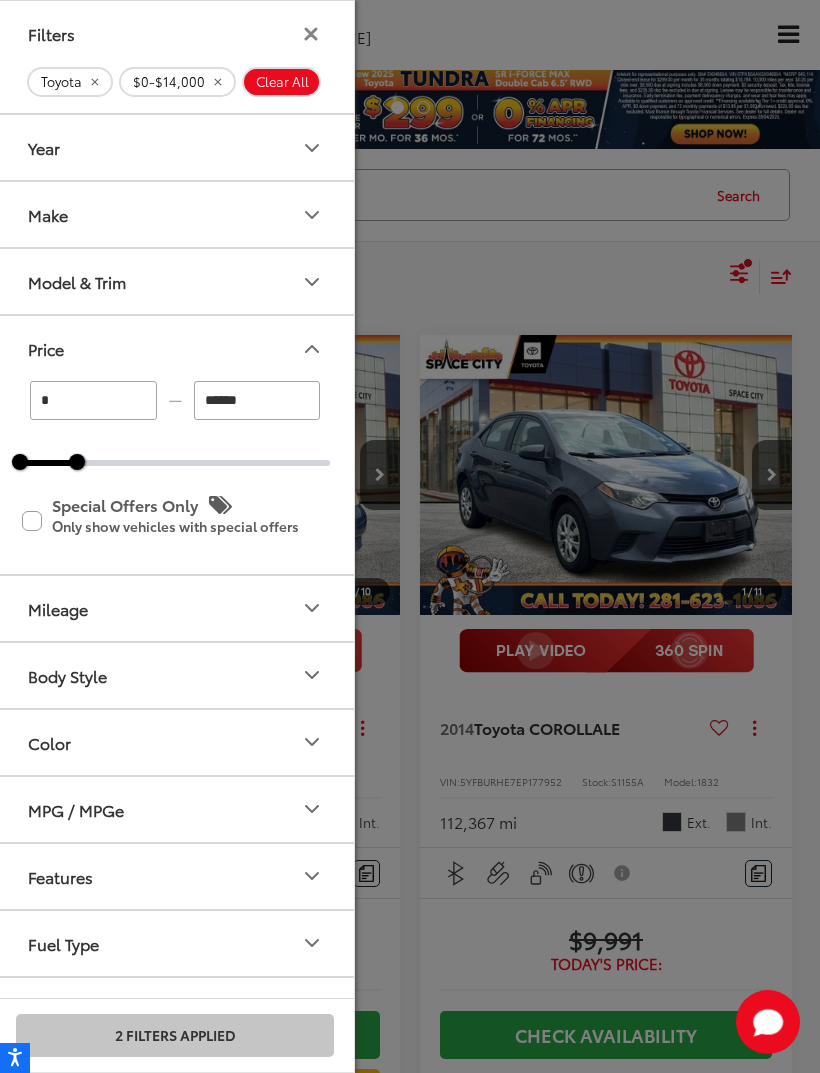 click on "Make" at bounding box center (176, 214) 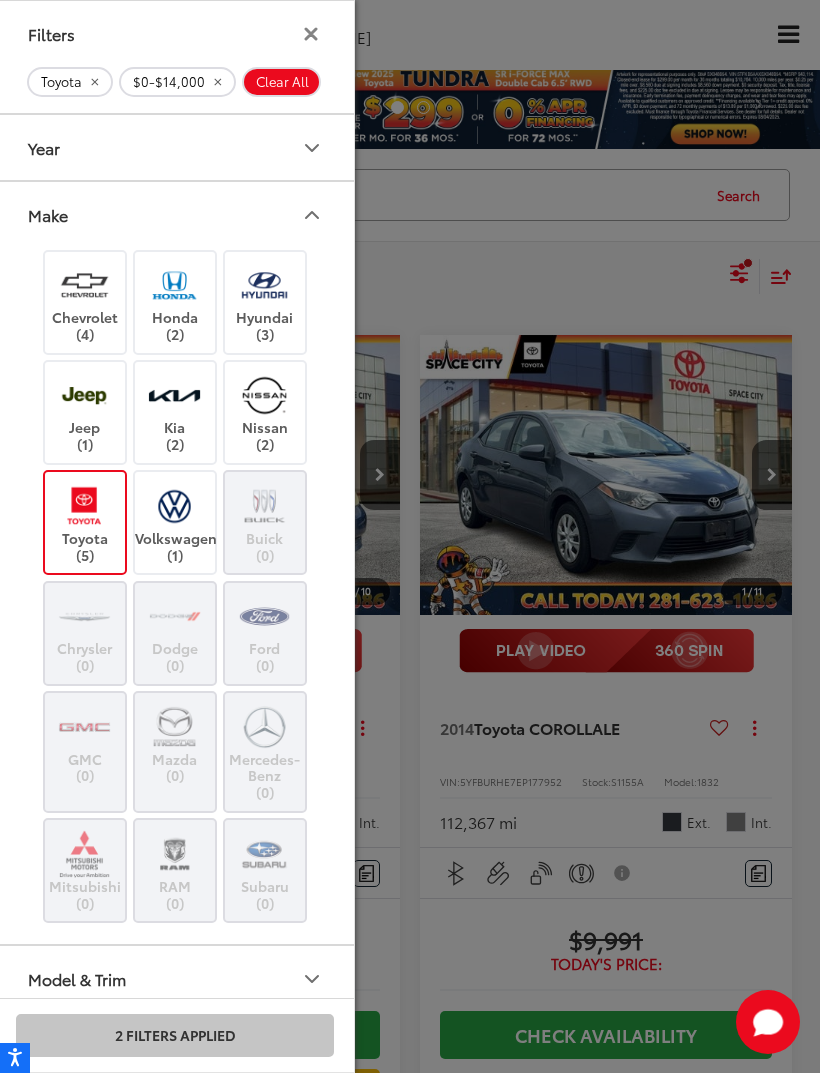 scroll, scrollTop: 0, scrollLeft: 0, axis: both 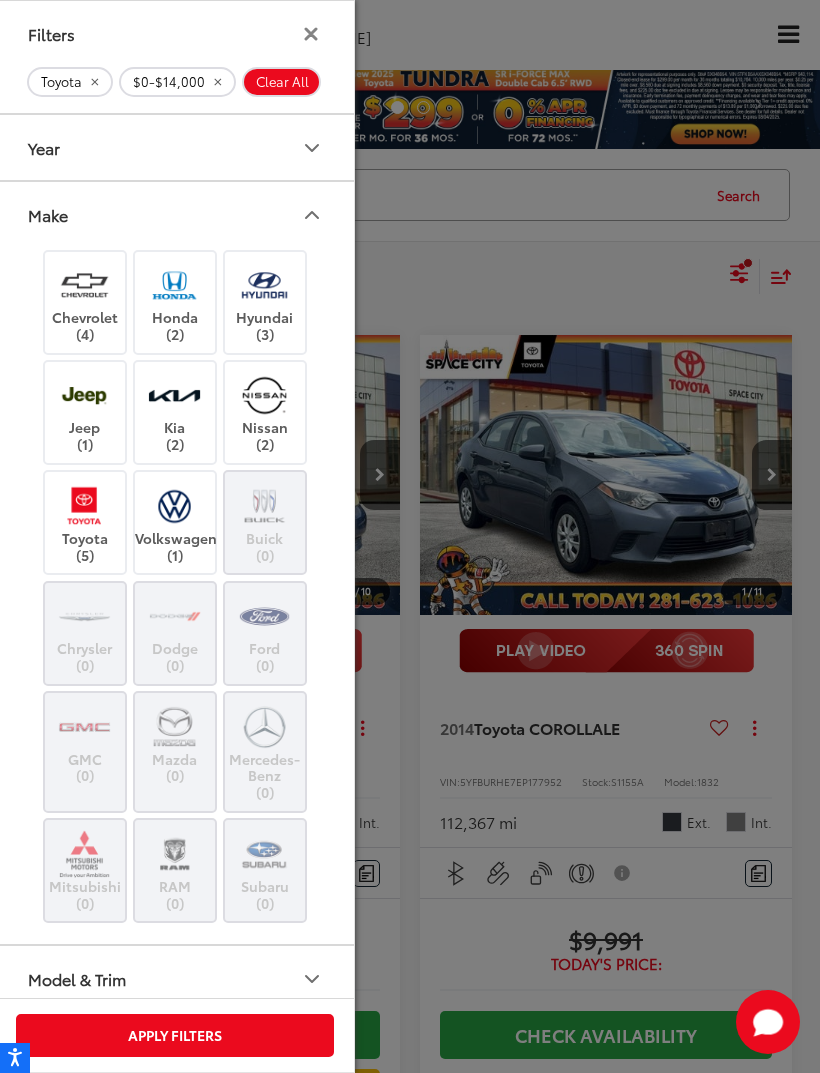 click on "Apply Filters" at bounding box center (175, 1035) 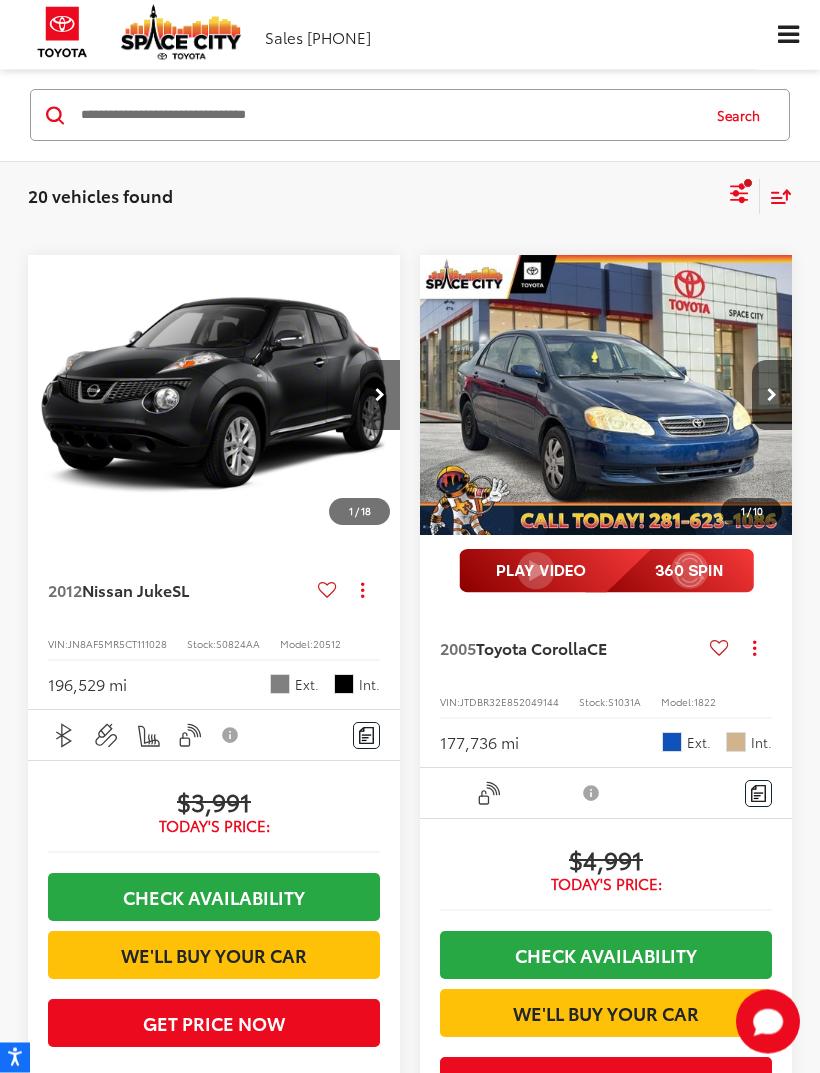 scroll, scrollTop: 0, scrollLeft: 0, axis: both 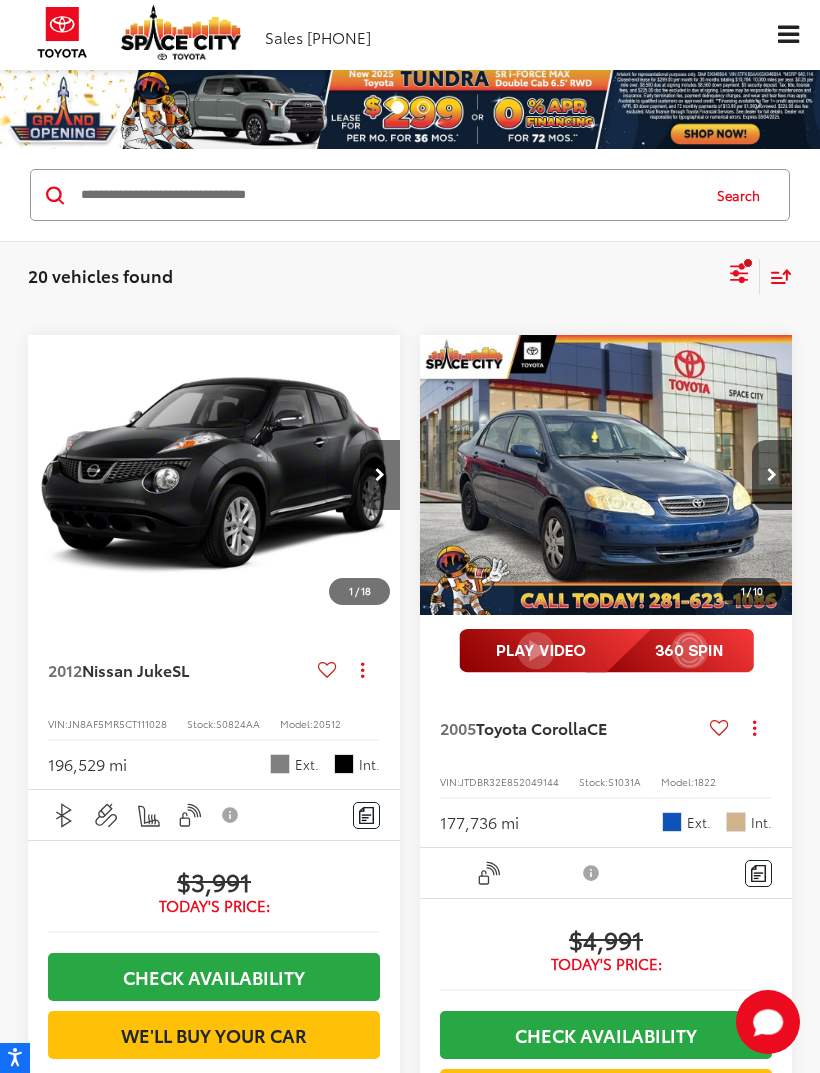 click 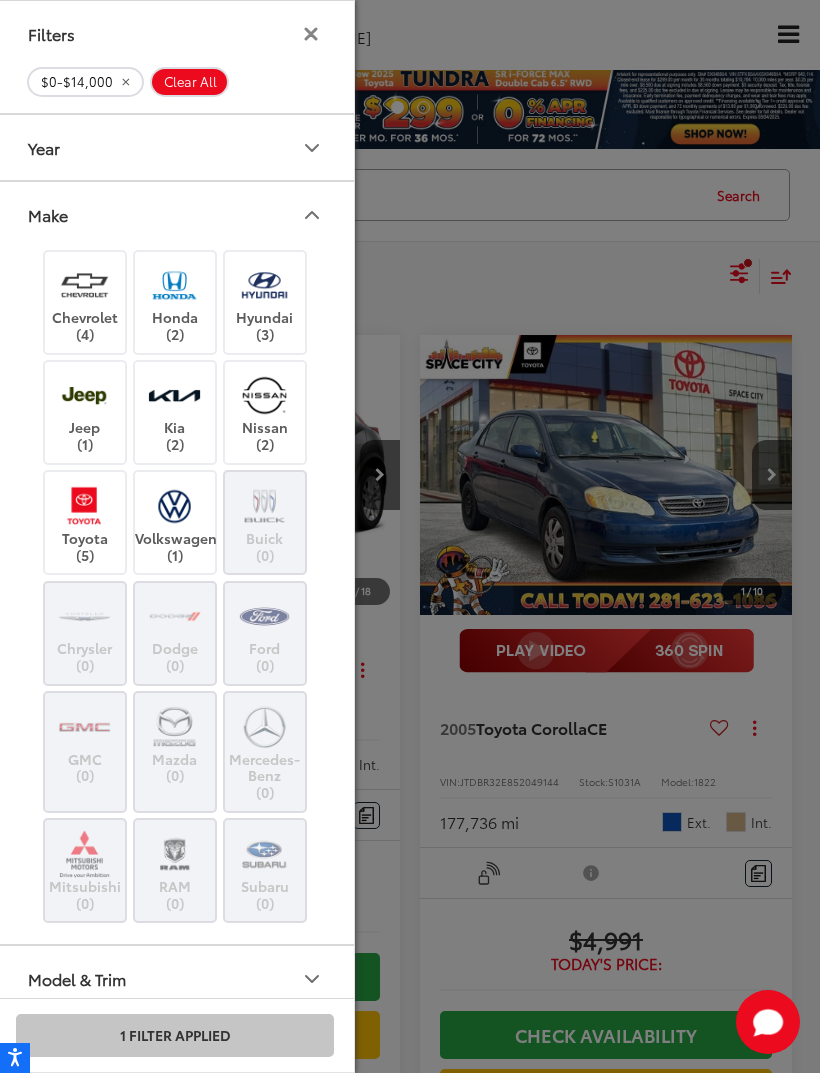 click at bounding box center (174, 285) 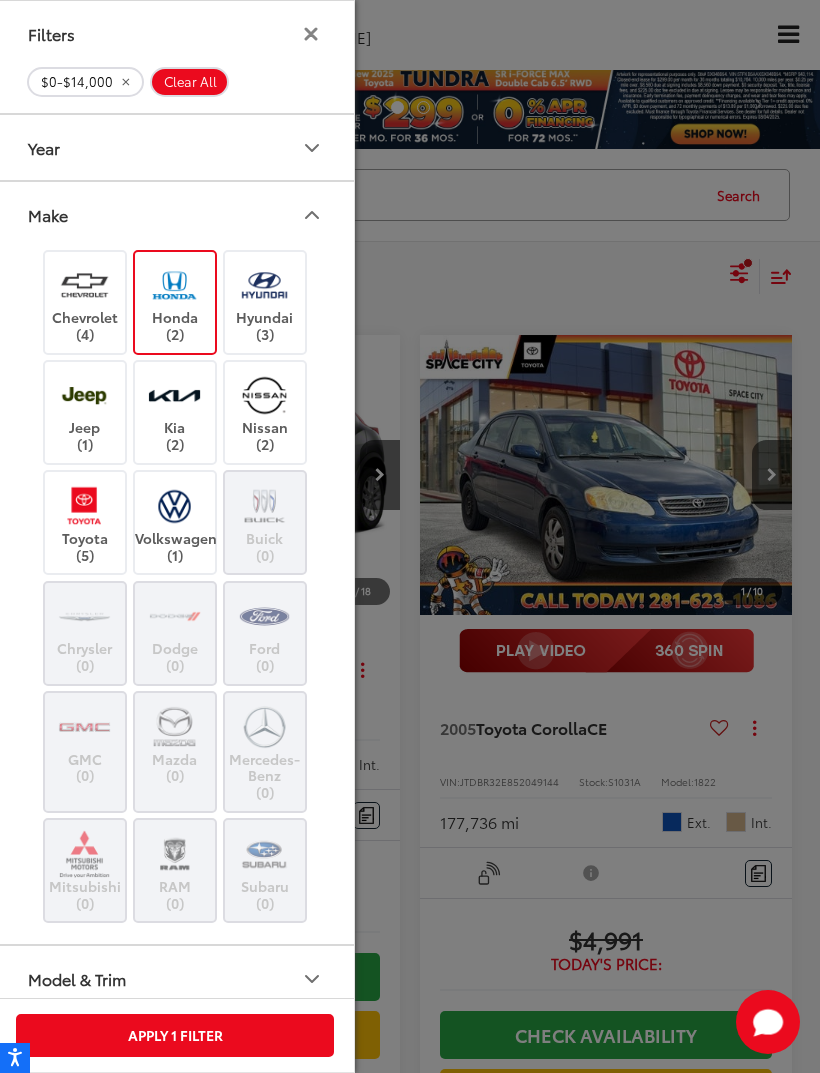 click on "Apply 1 Filter" at bounding box center [175, 1035] 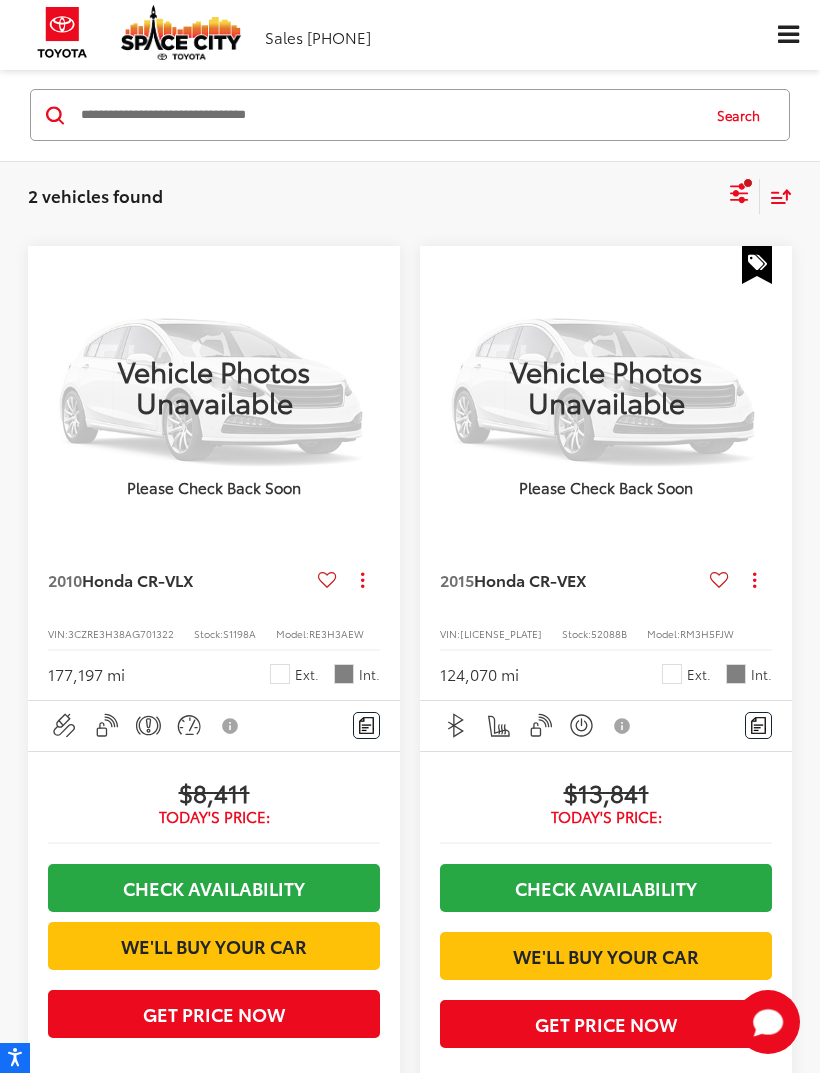 scroll, scrollTop: 0, scrollLeft: 0, axis: both 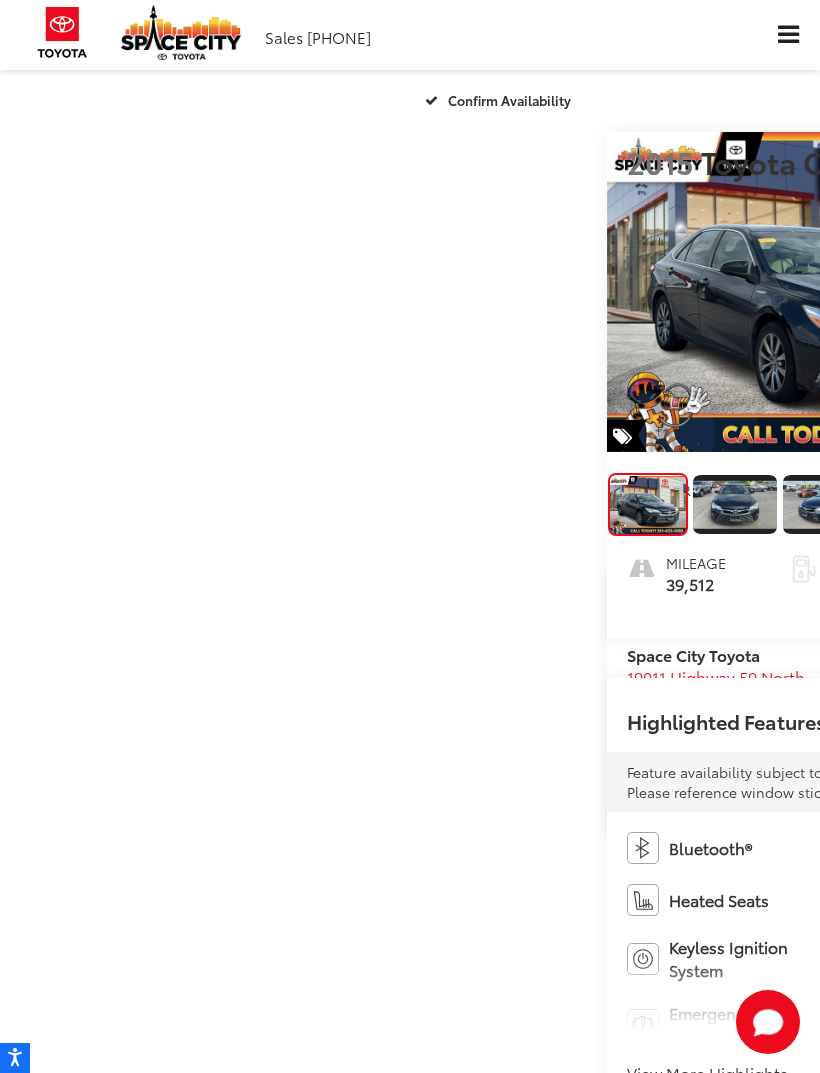 click at bounding box center (735, 504) 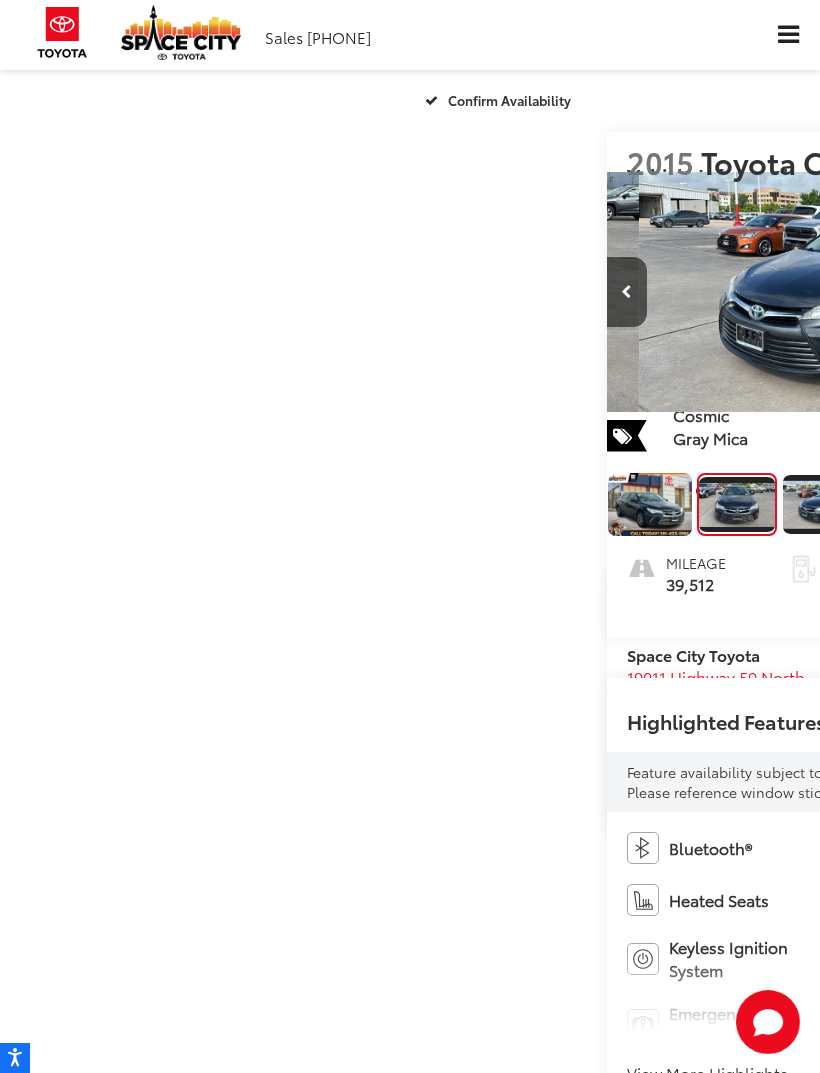 click at bounding box center [825, 504] 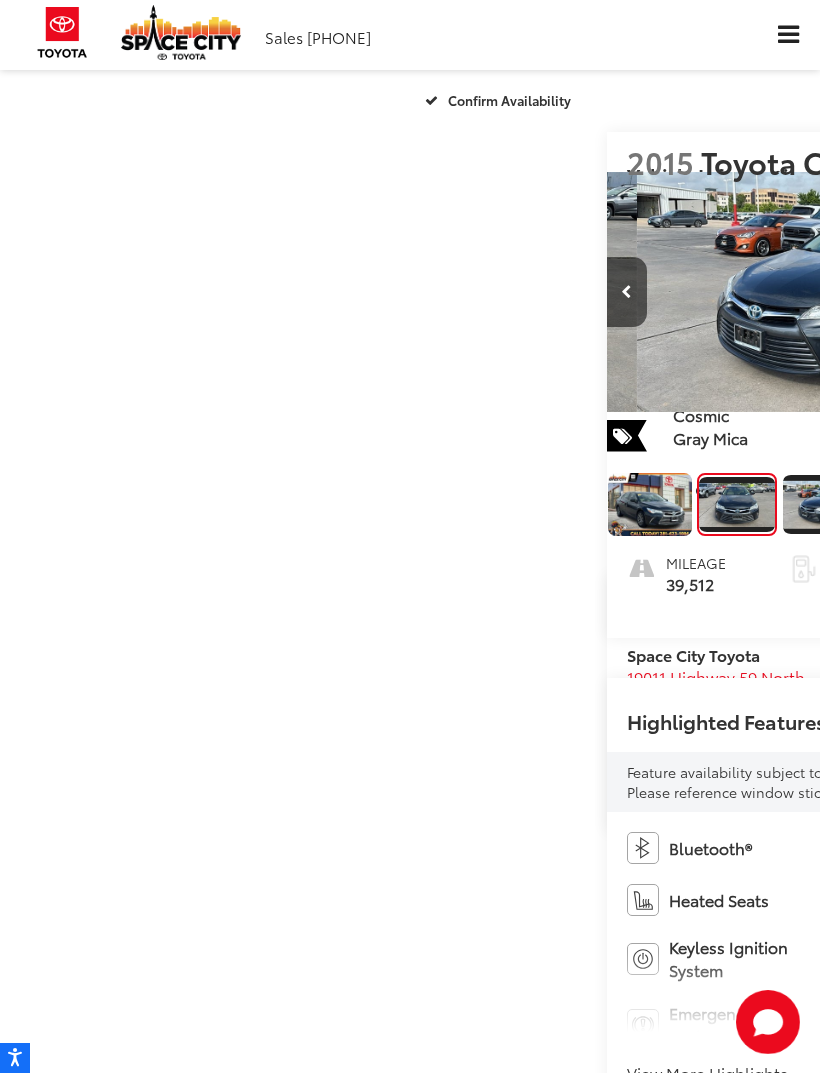 click at bounding box center [825, 504] 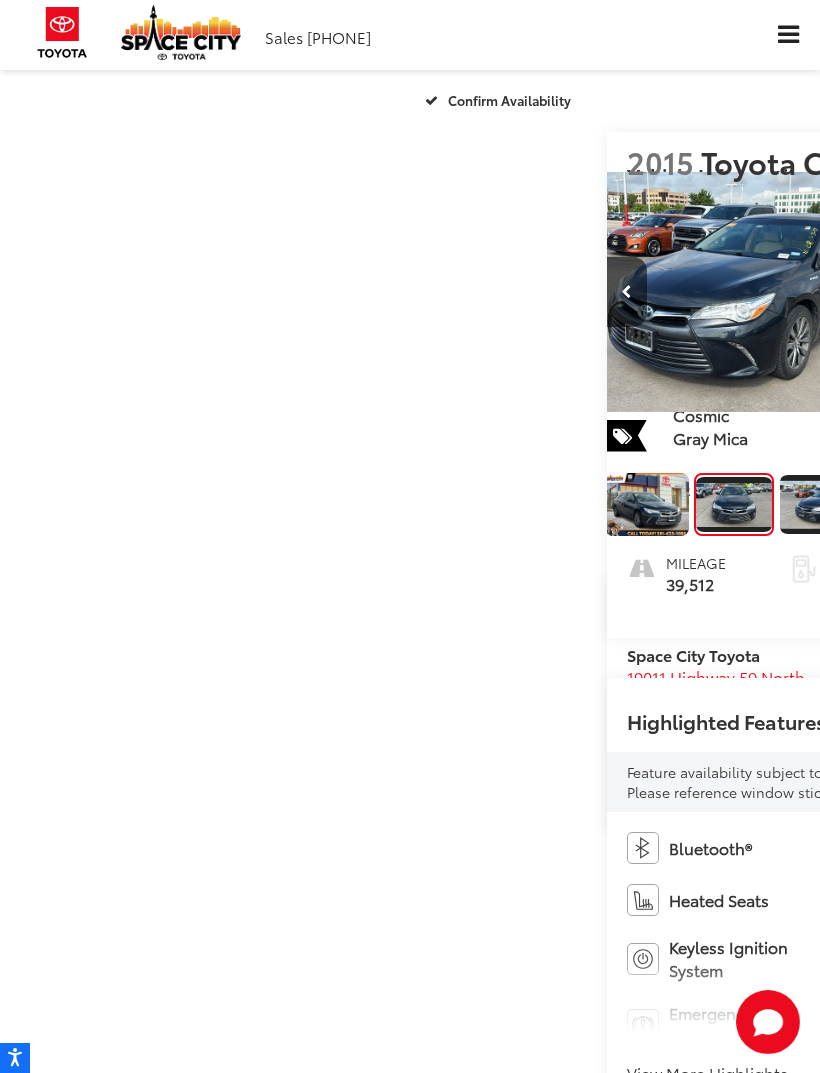 scroll, scrollTop: 0, scrollLeft: 882, axis: horizontal 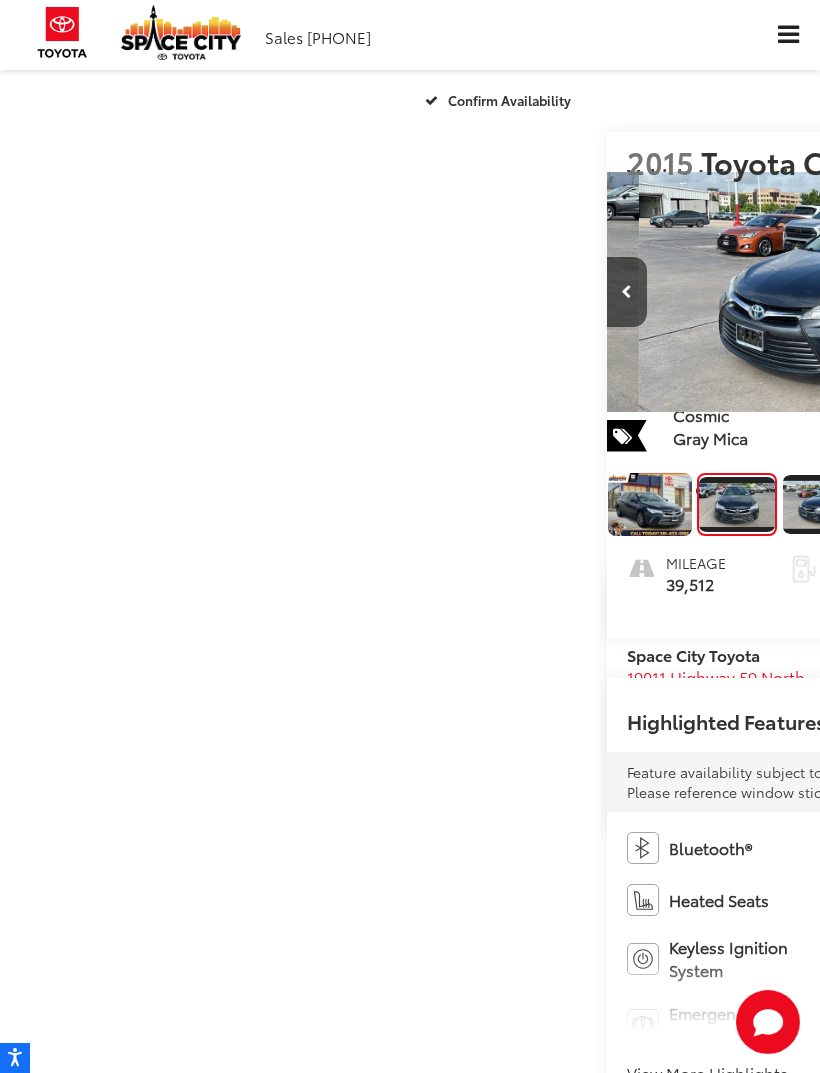 click at bounding box center (825, 504) 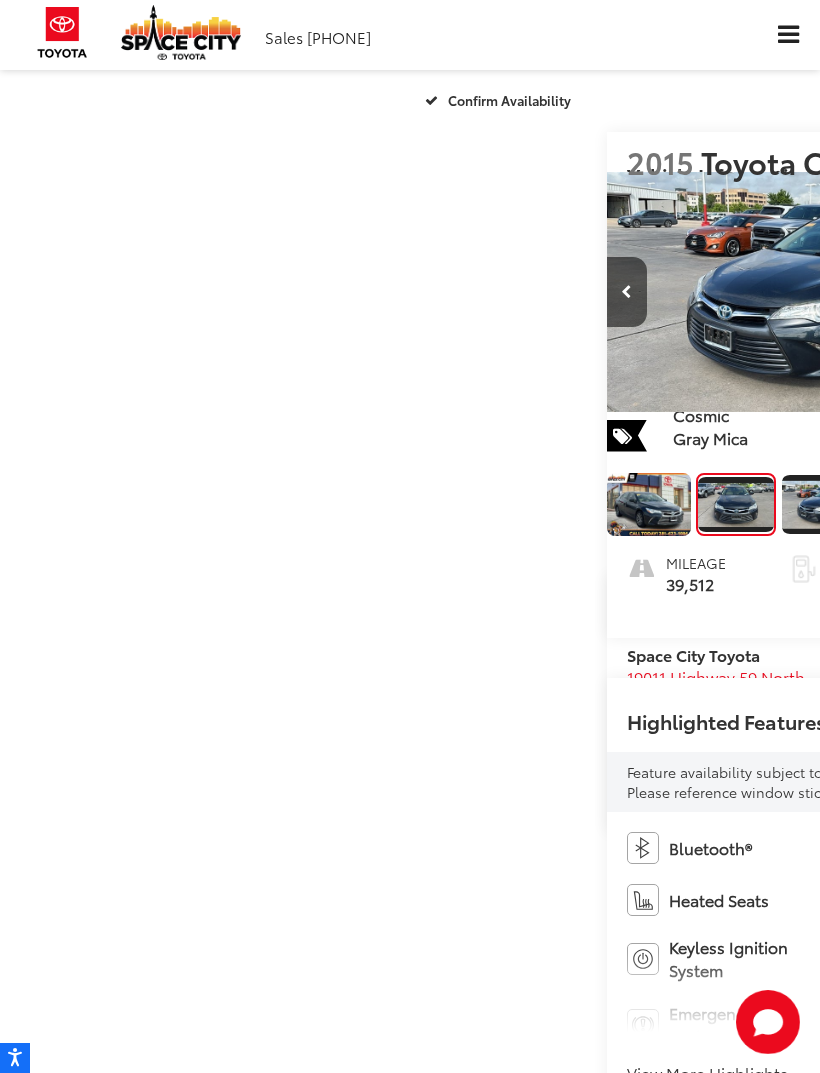 scroll, scrollTop: 0, scrollLeft: 840, axis: horizontal 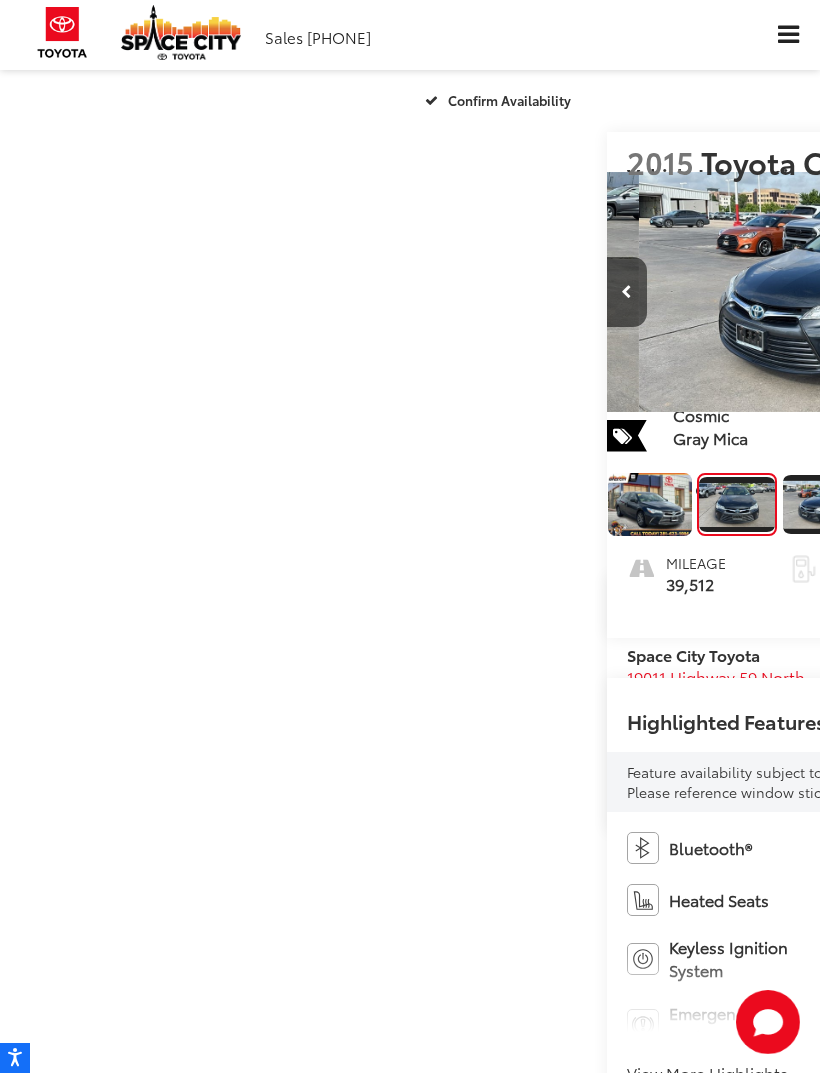 click at bounding box center [825, 504] 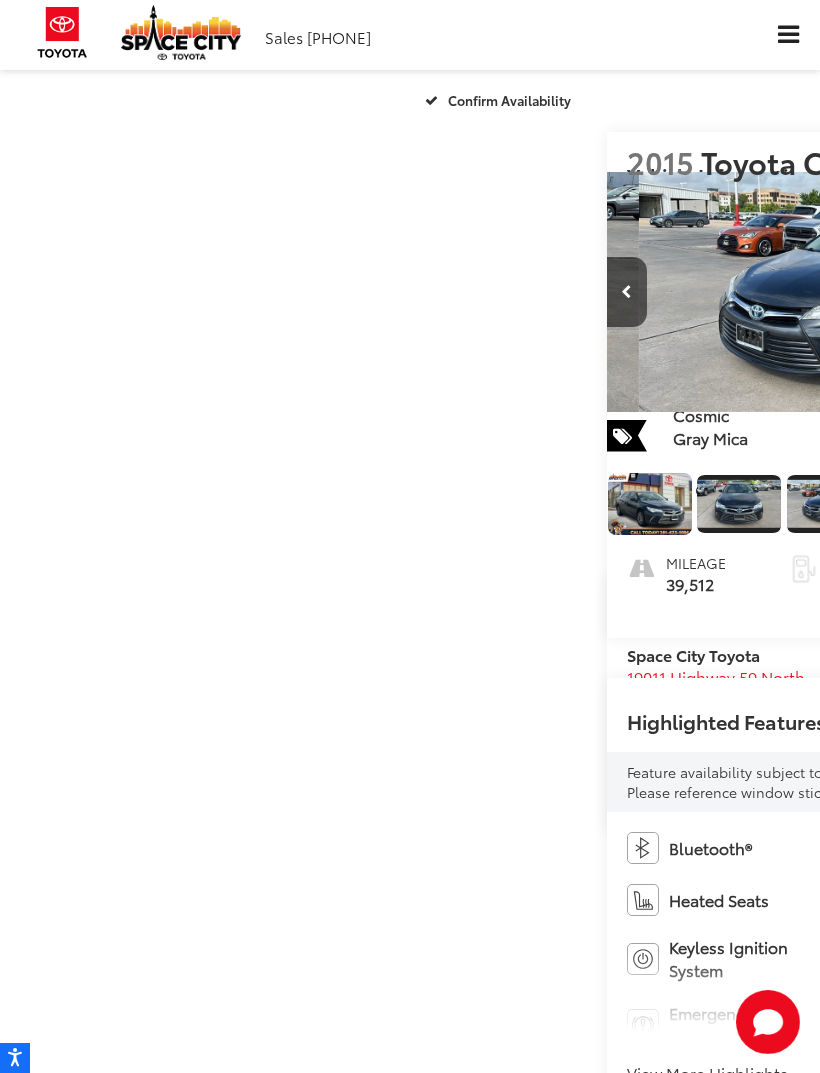 scroll, scrollTop: 0, scrollLeft: 1547, axis: horizontal 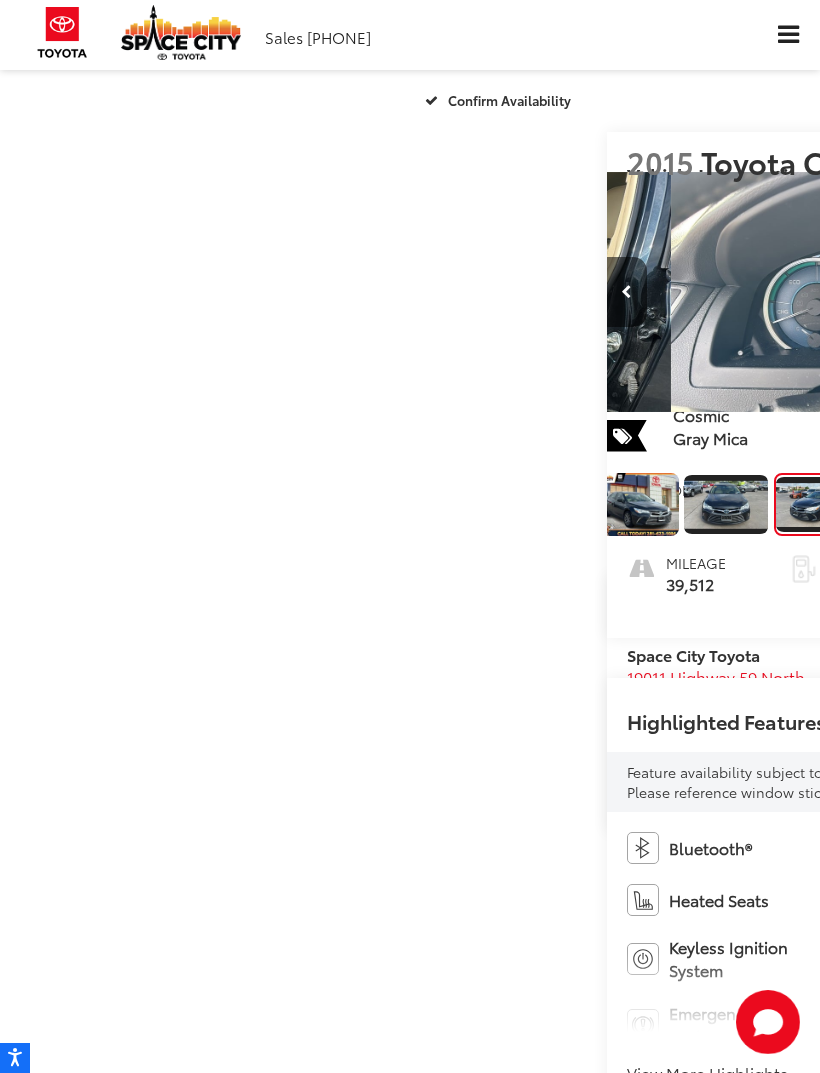 click at bounding box center (901, 504) 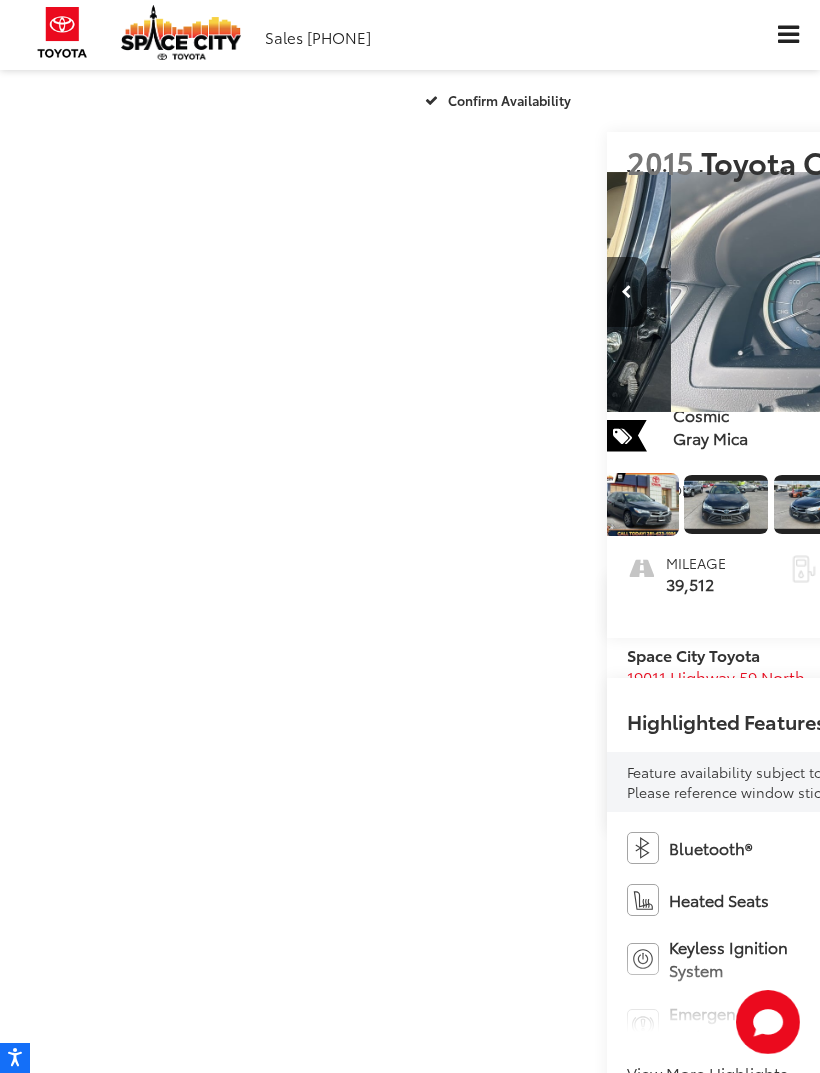 scroll, scrollTop: 0, scrollLeft: 161, axis: horizontal 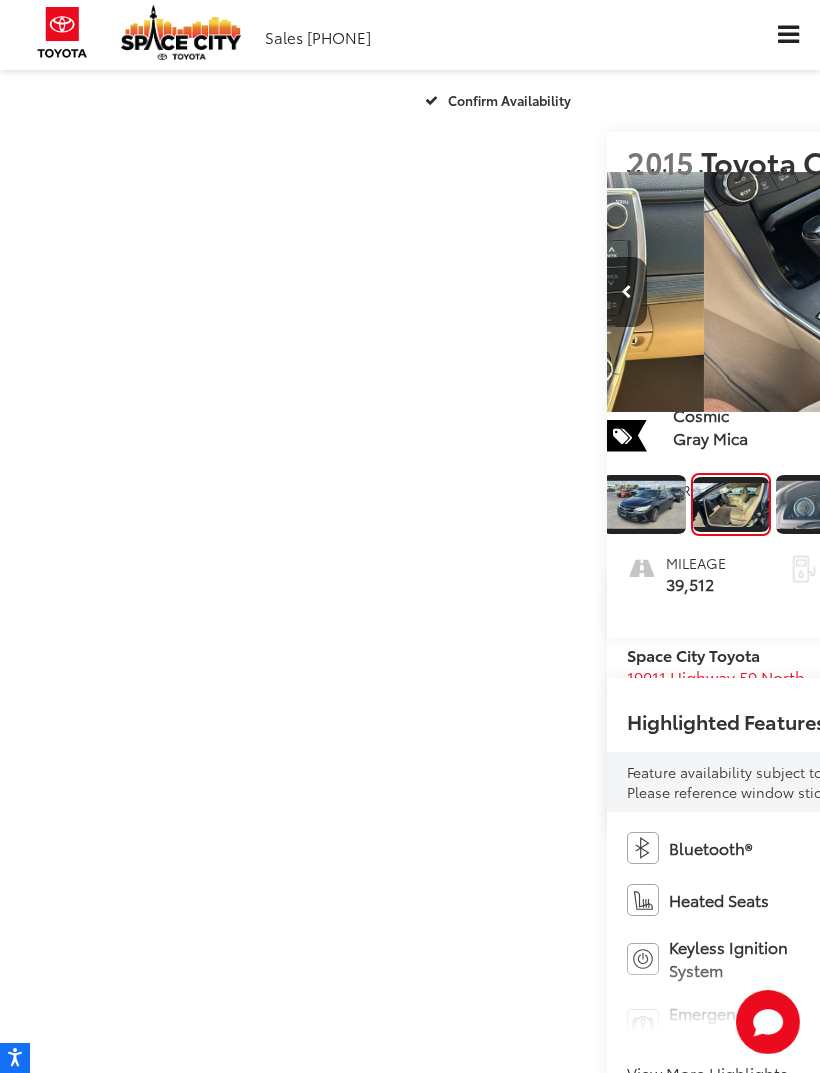 click at bounding box center [819, 504] 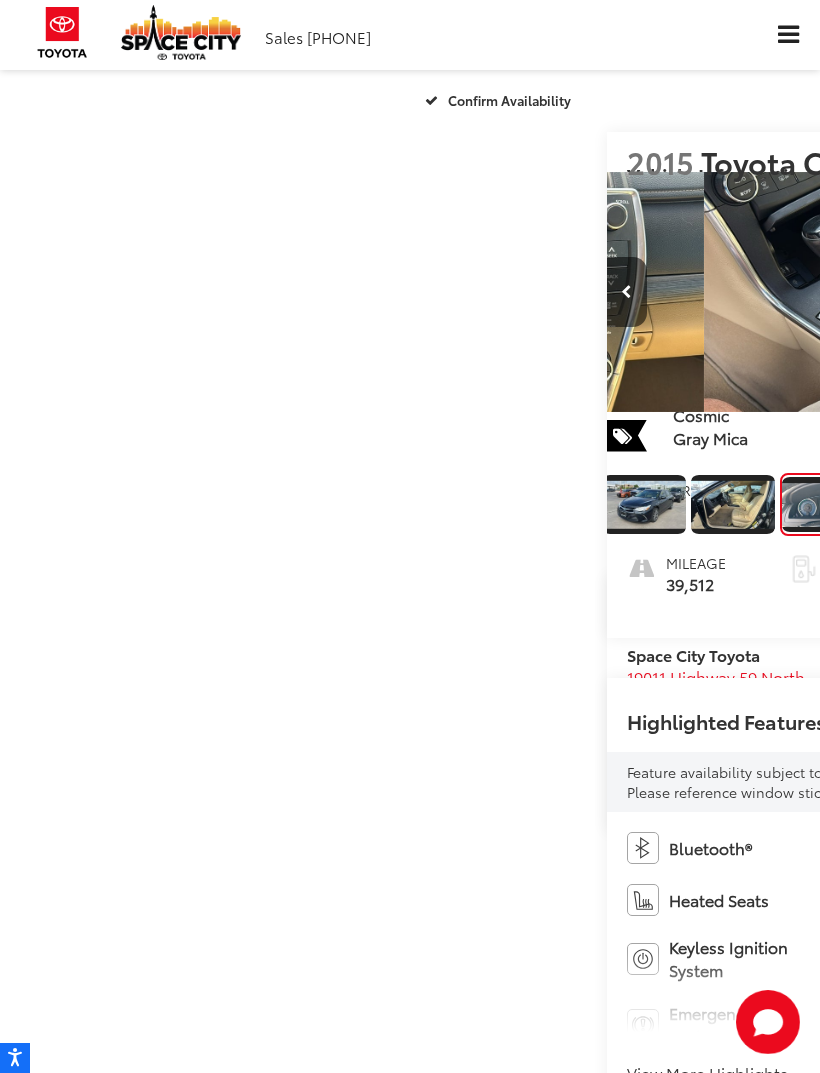 scroll, scrollTop: 0, scrollLeft: 326, axis: horizontal 